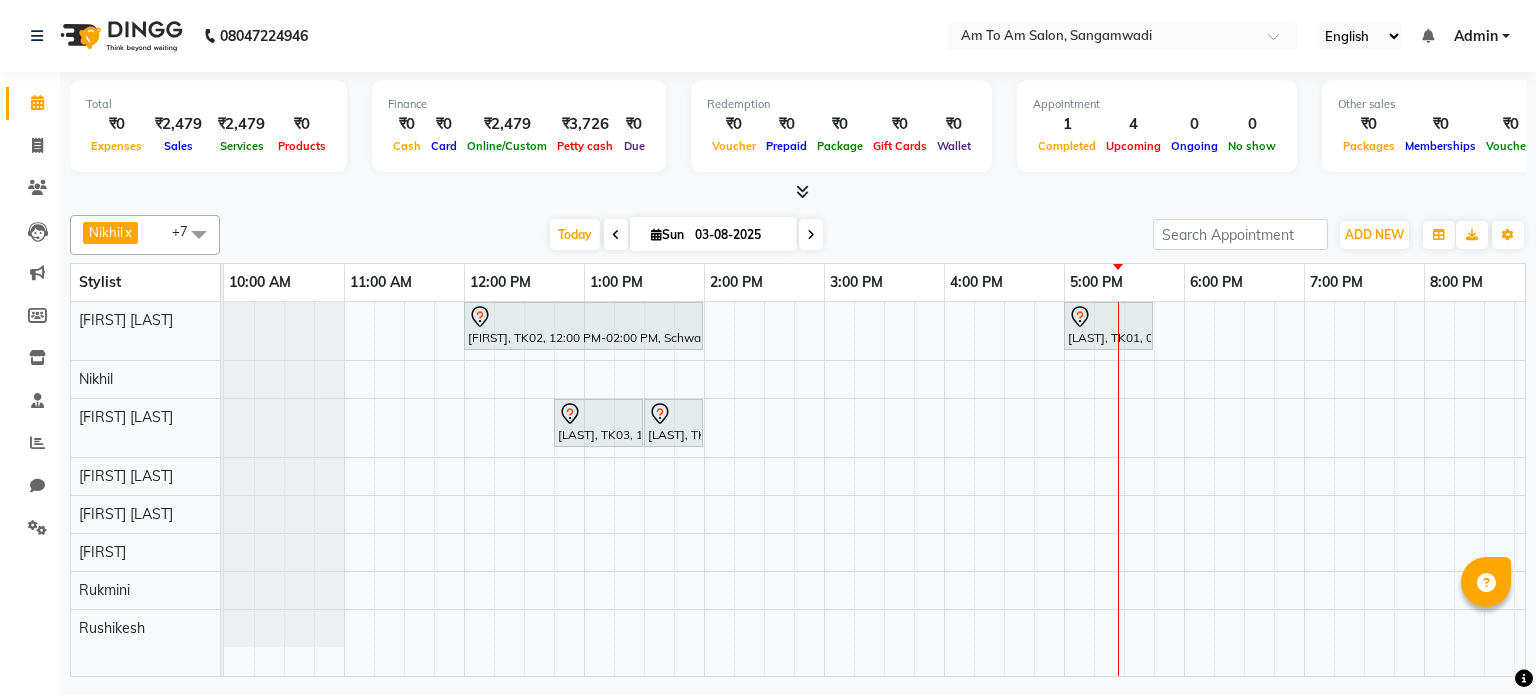 scroll, scrollTop: 0, scrollLeft: 0, axis: both 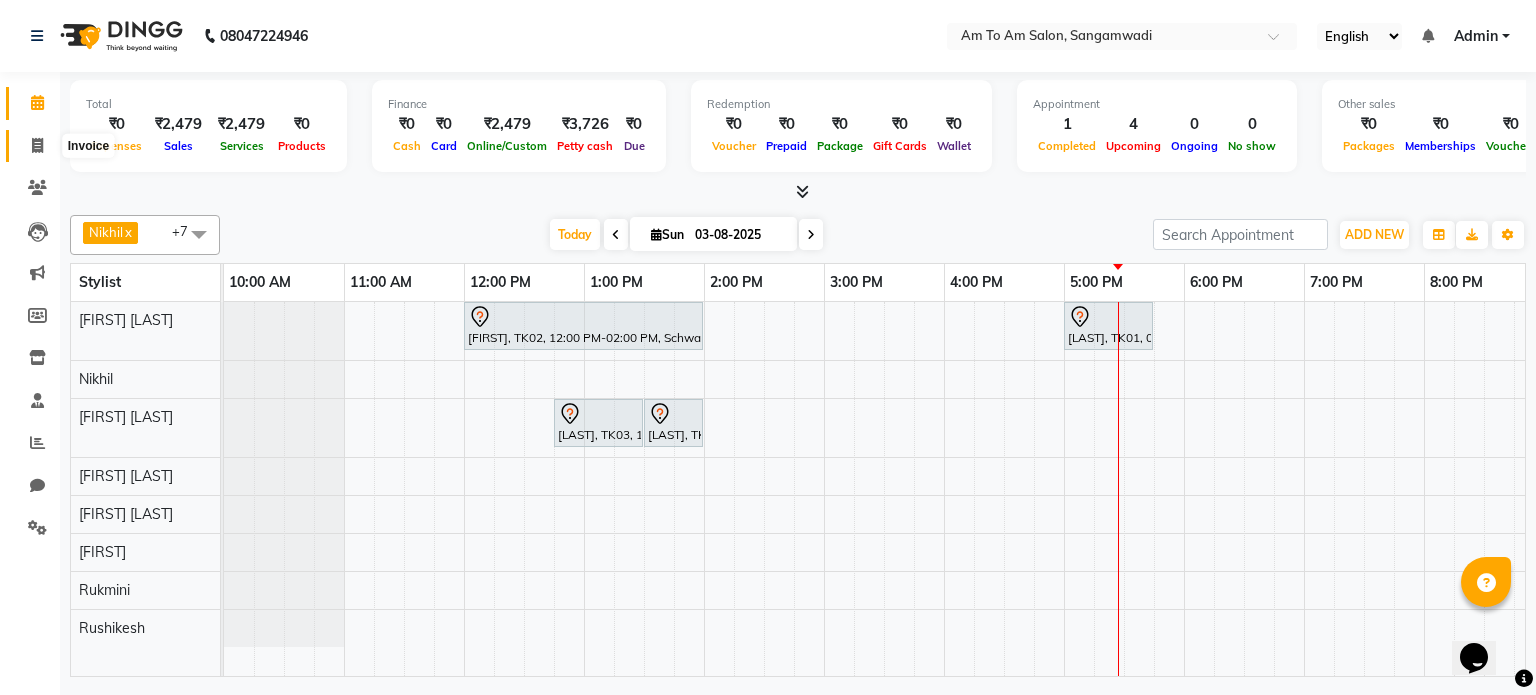 click 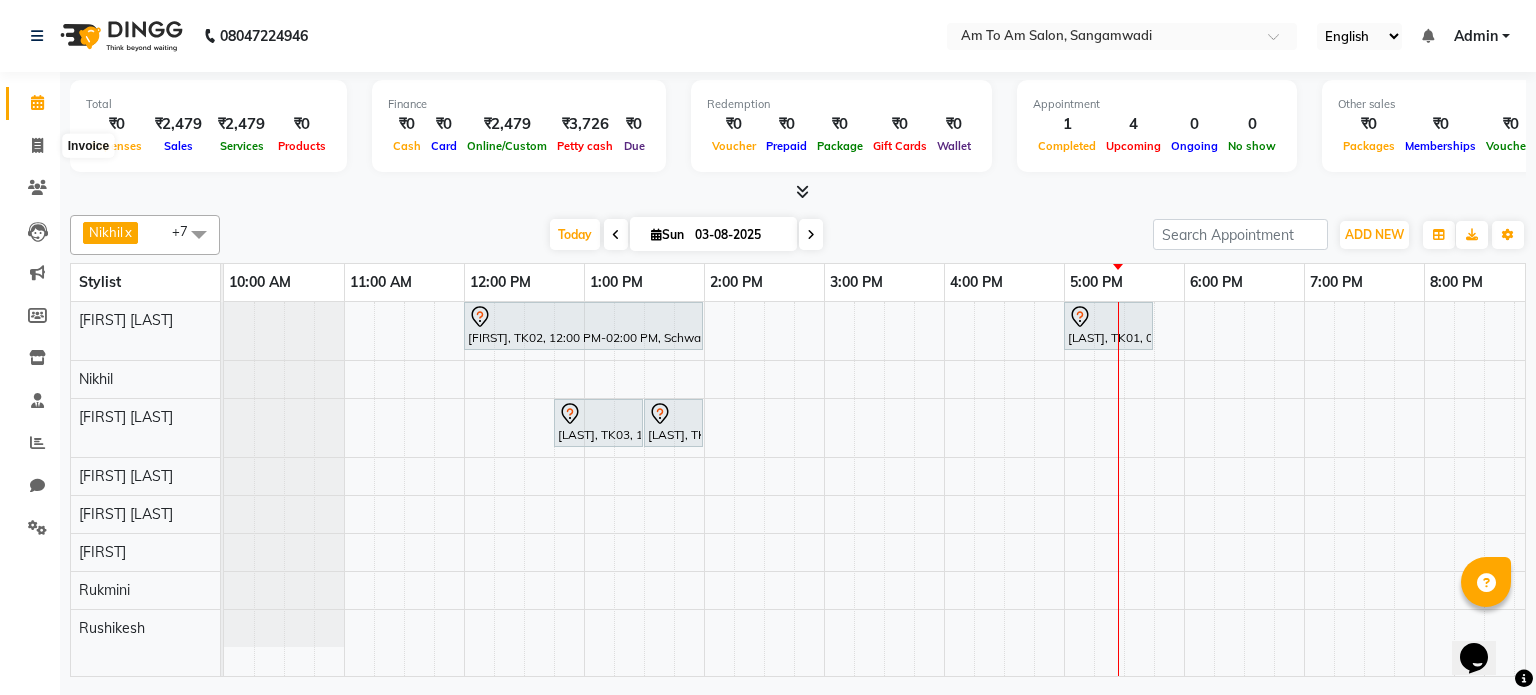 select on "6661" 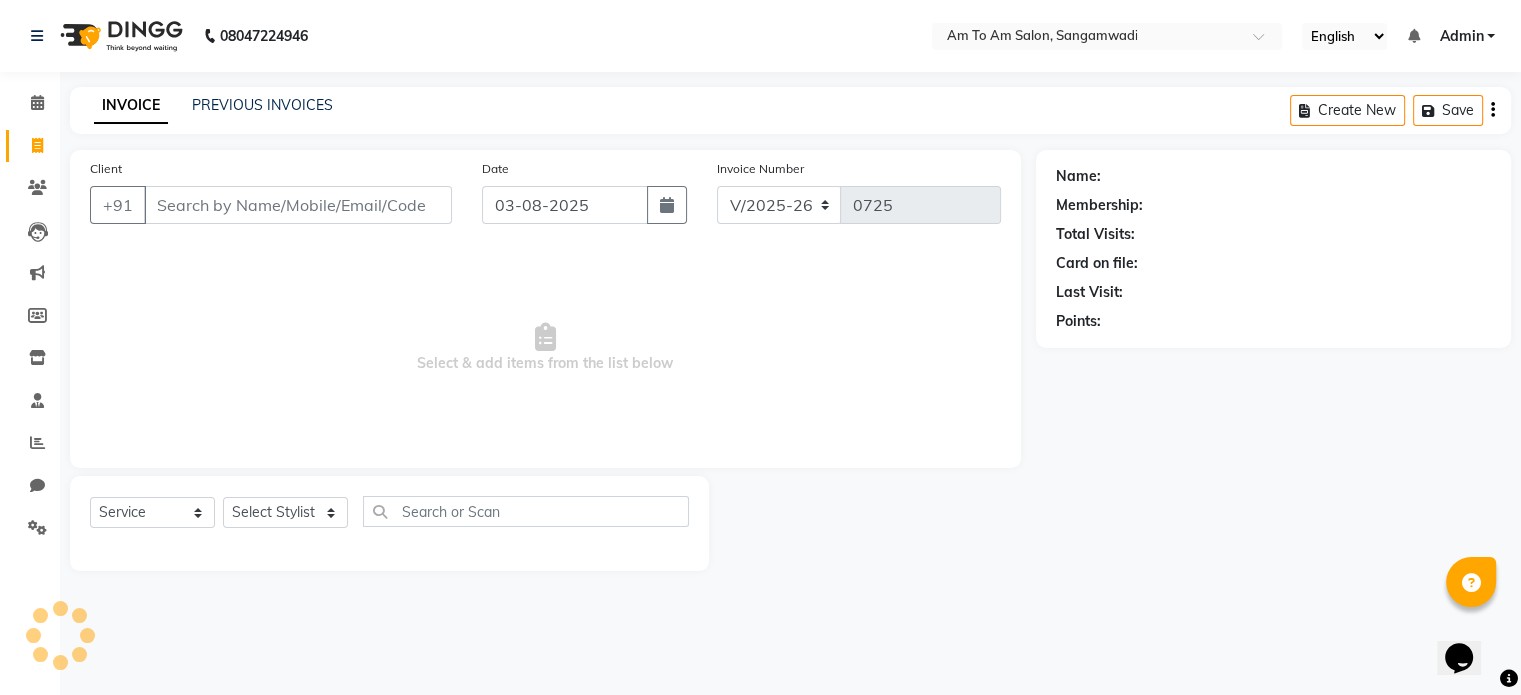 select on "51659" 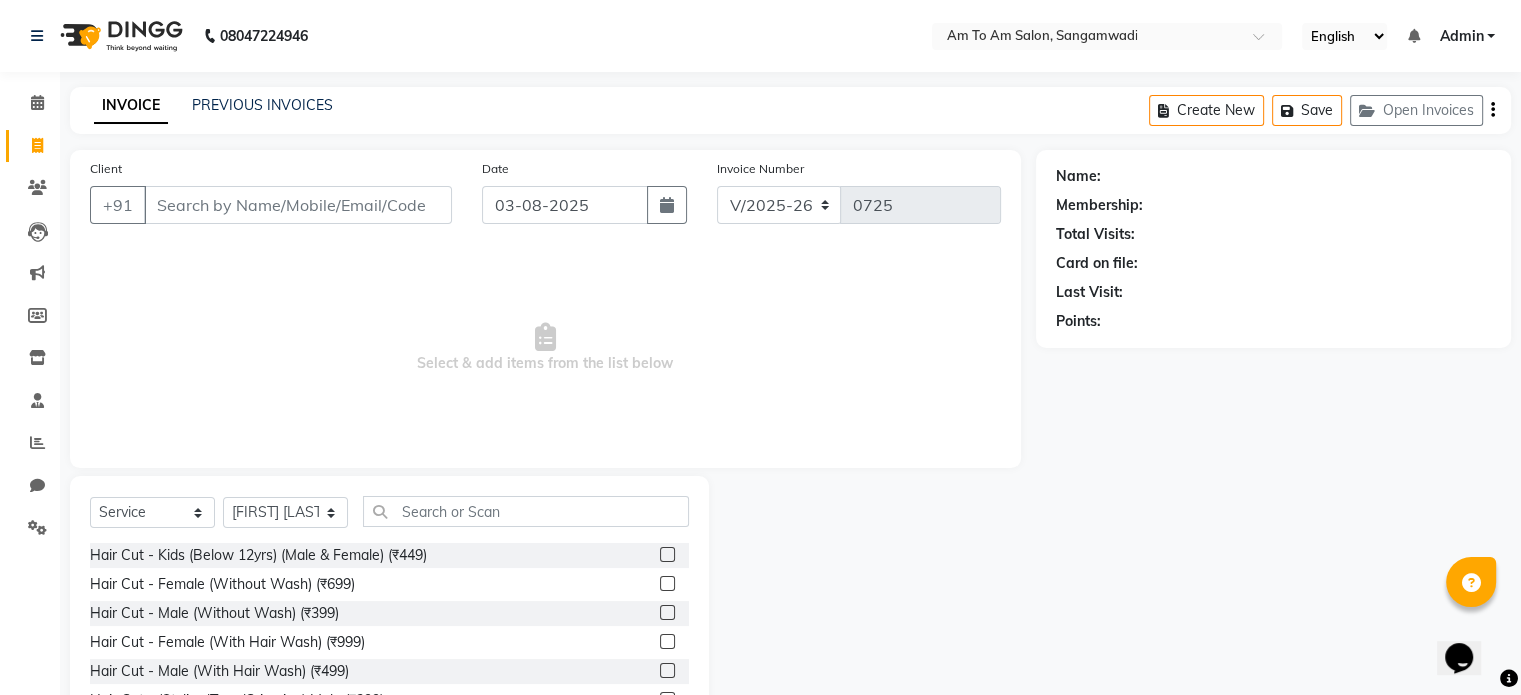 click on "Client" at bounding box center (298, 205) 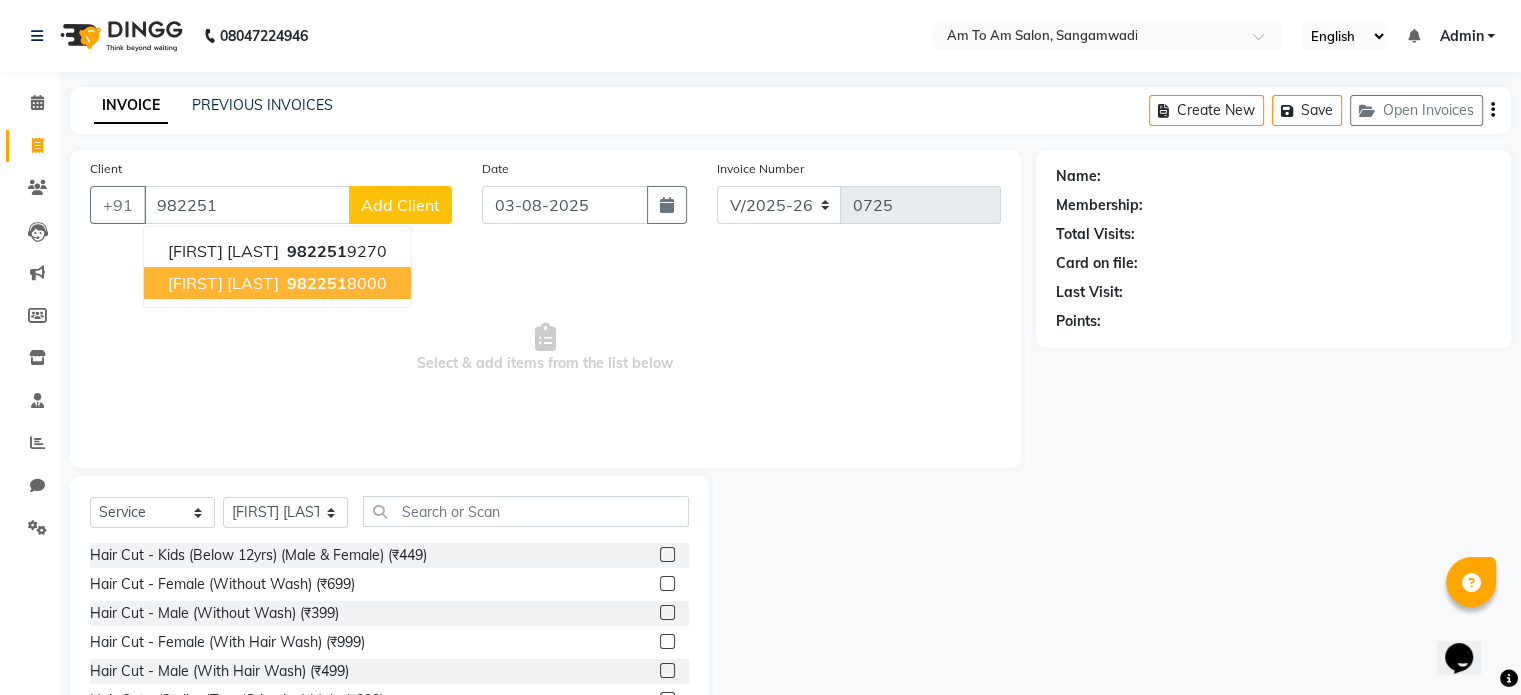 click on "[FIRST] [LAST]   [PHONE]" at bounding box center (277, 283) 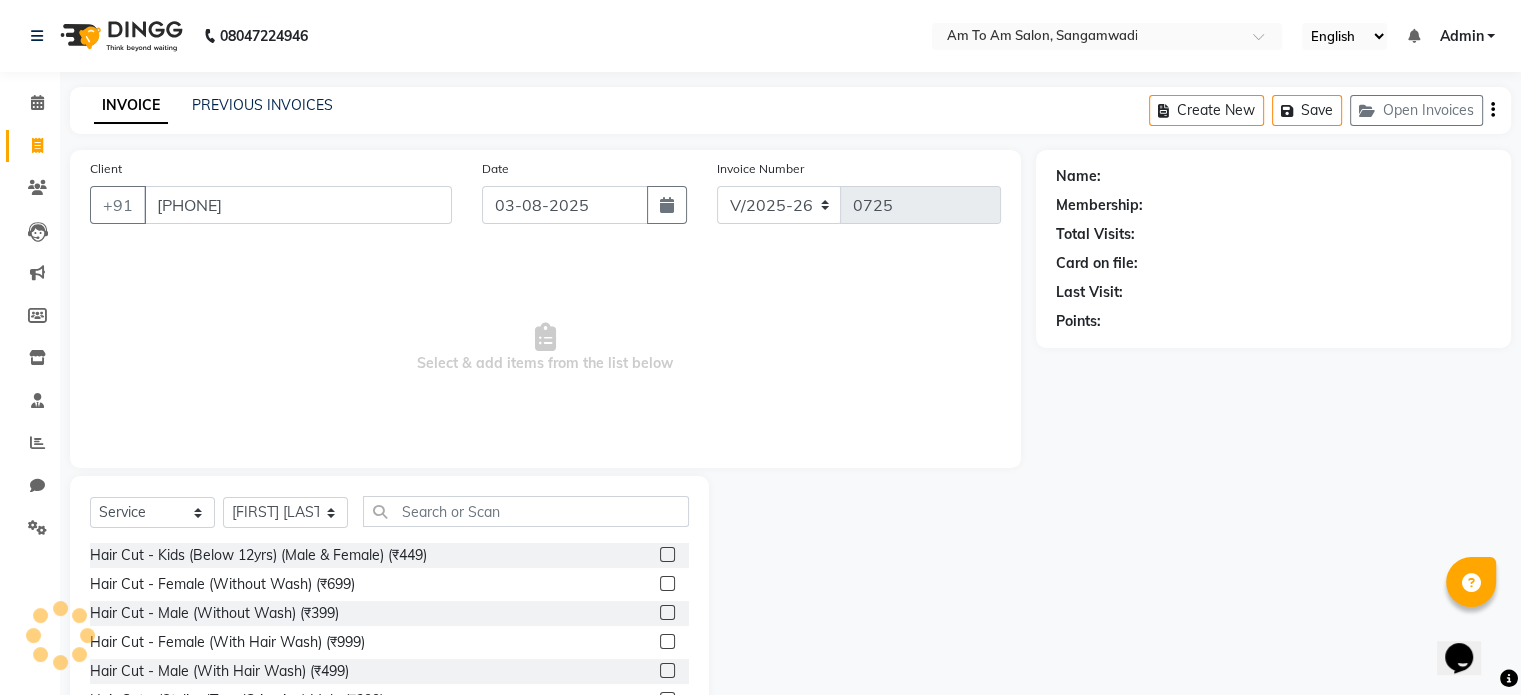 type on "[PHONE]" 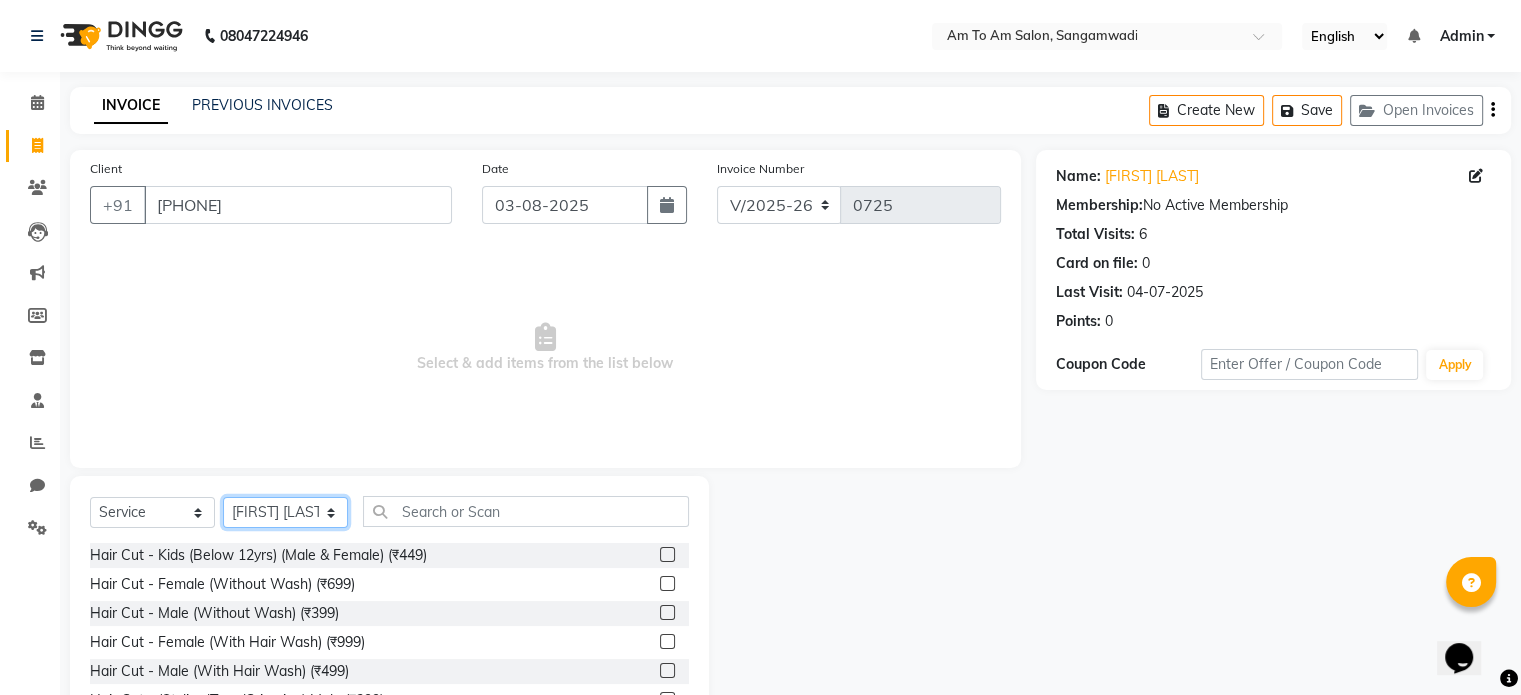 click on "Select Stylist [FIRST] [LAST] [FIRST] [LAST] [FIRST] [LAST] [FIRST] [LAST] [FIRST] [LAST] [FIRST] [LAST] [FIRST] [LAST] [FIRST] [LAST] [FIRST] [LAST] [FIRST] [LAST] [FIRST] [LAST]" 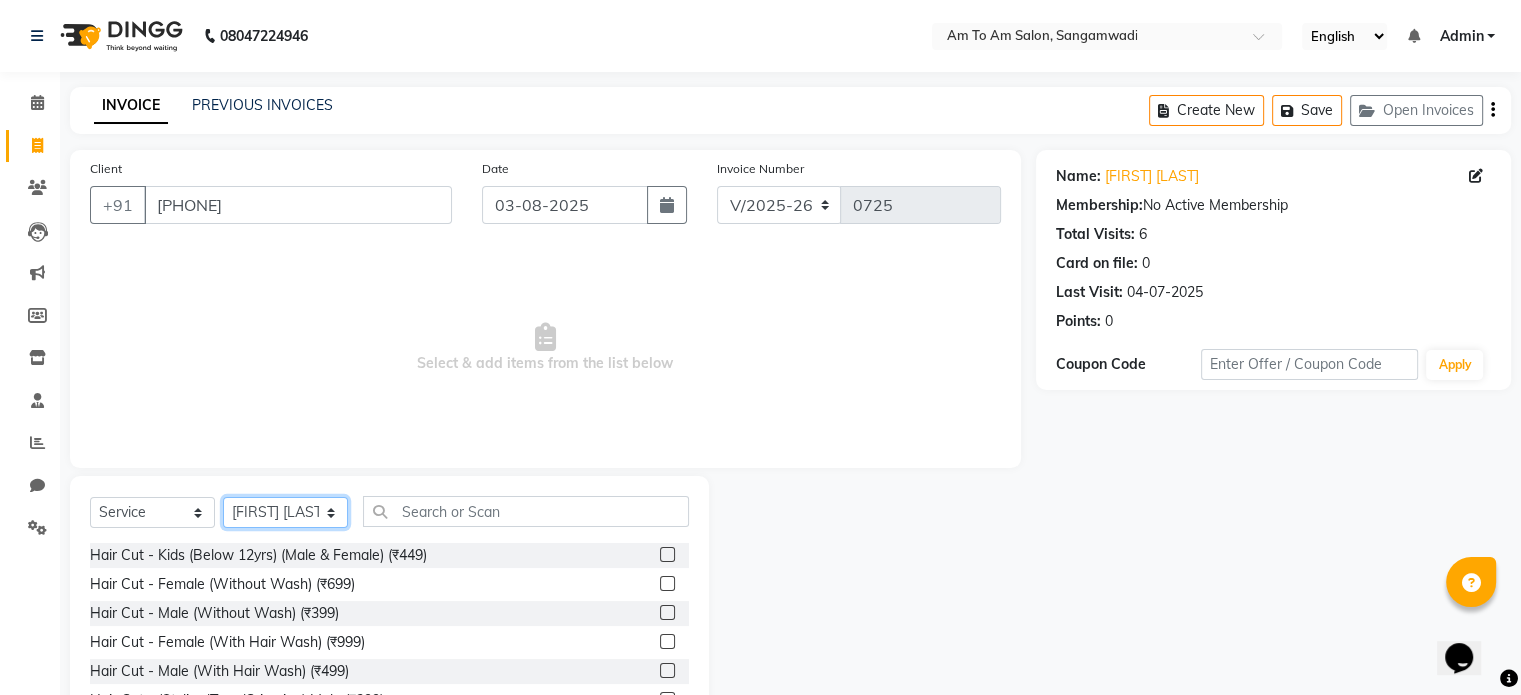 click on "Select Stylist [FIRST] [LAST] [FIRST] [LAST] [FIRST] [LAST] [FIRST] [LAST] [FIRST] [LAST] [FIRST] [LAST] [FIRST] [LAST] [FIRST] [LAST] [FIRST] [LAST] [FIRST] [LAST] [FIRST] [LAST]" 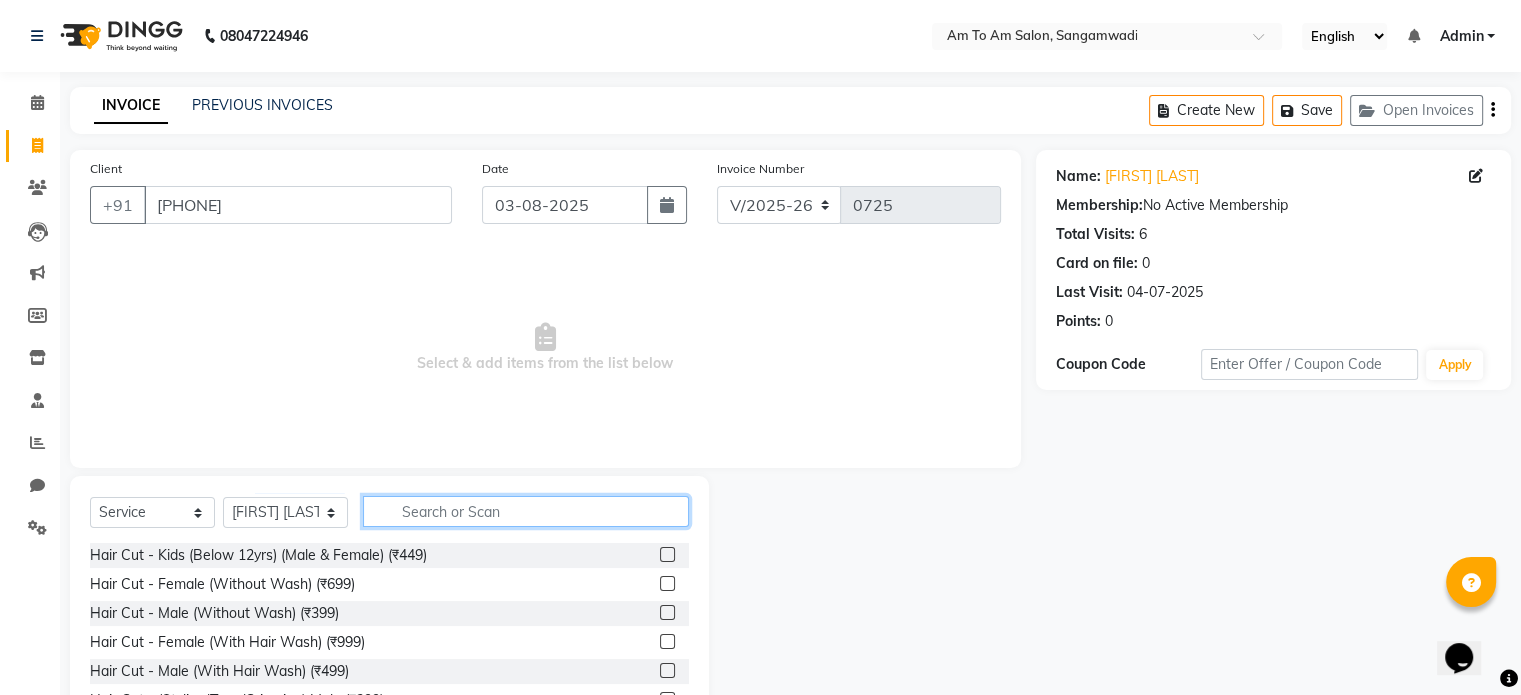 click 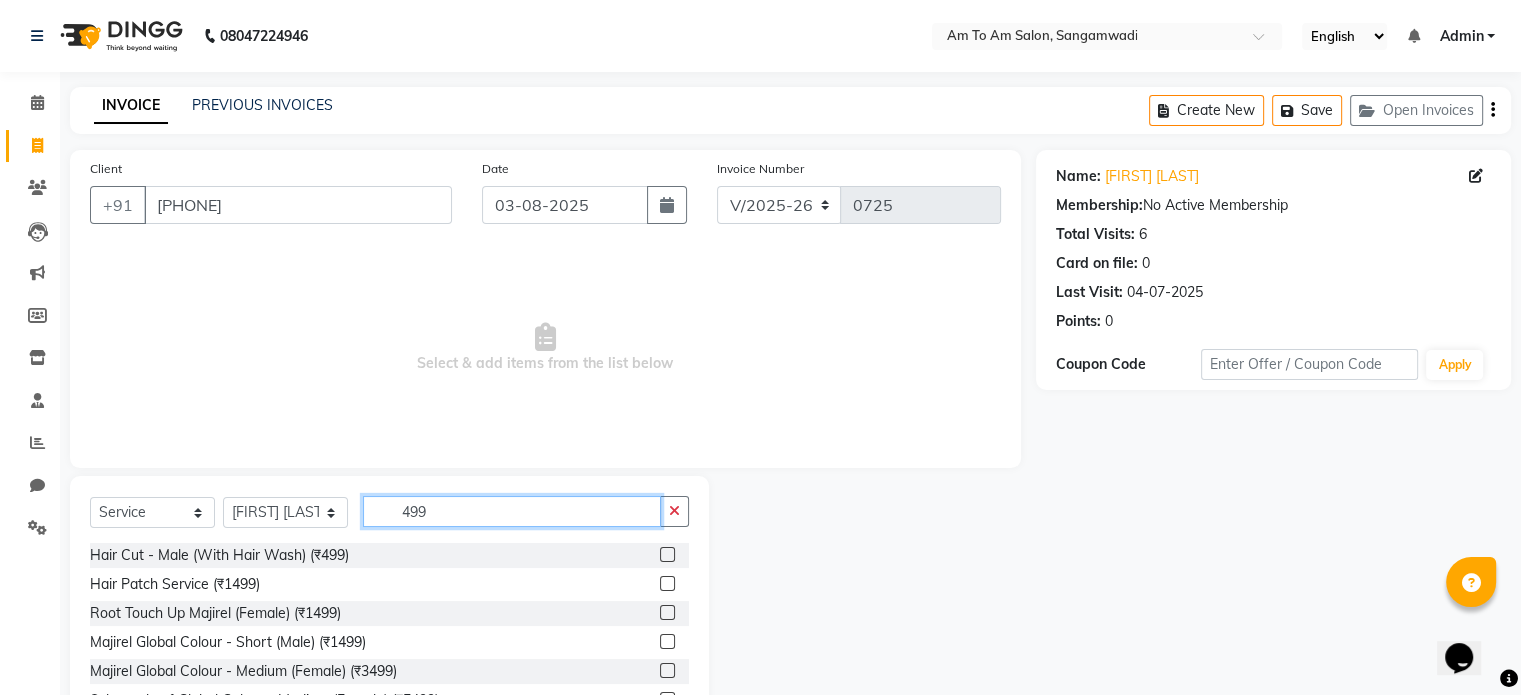 type on "499" 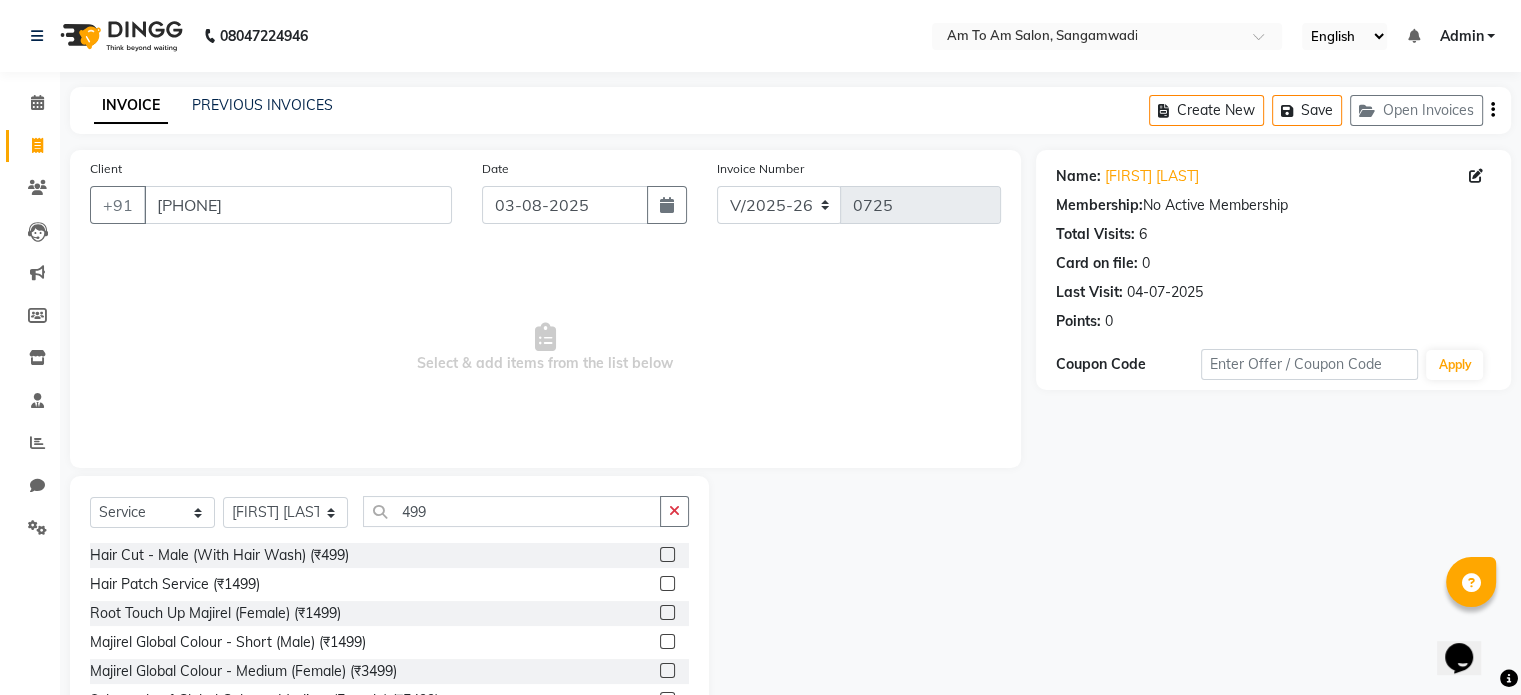 click 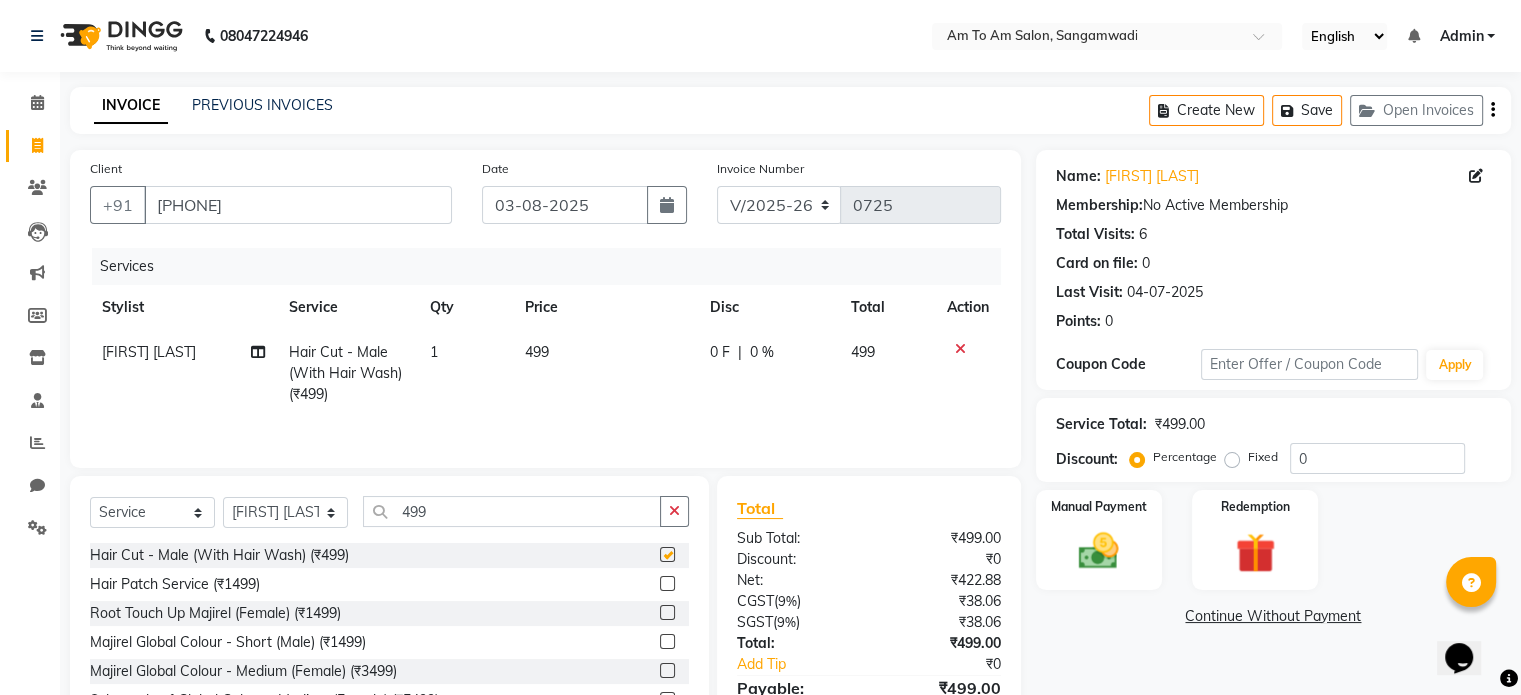 checkbox on "false" 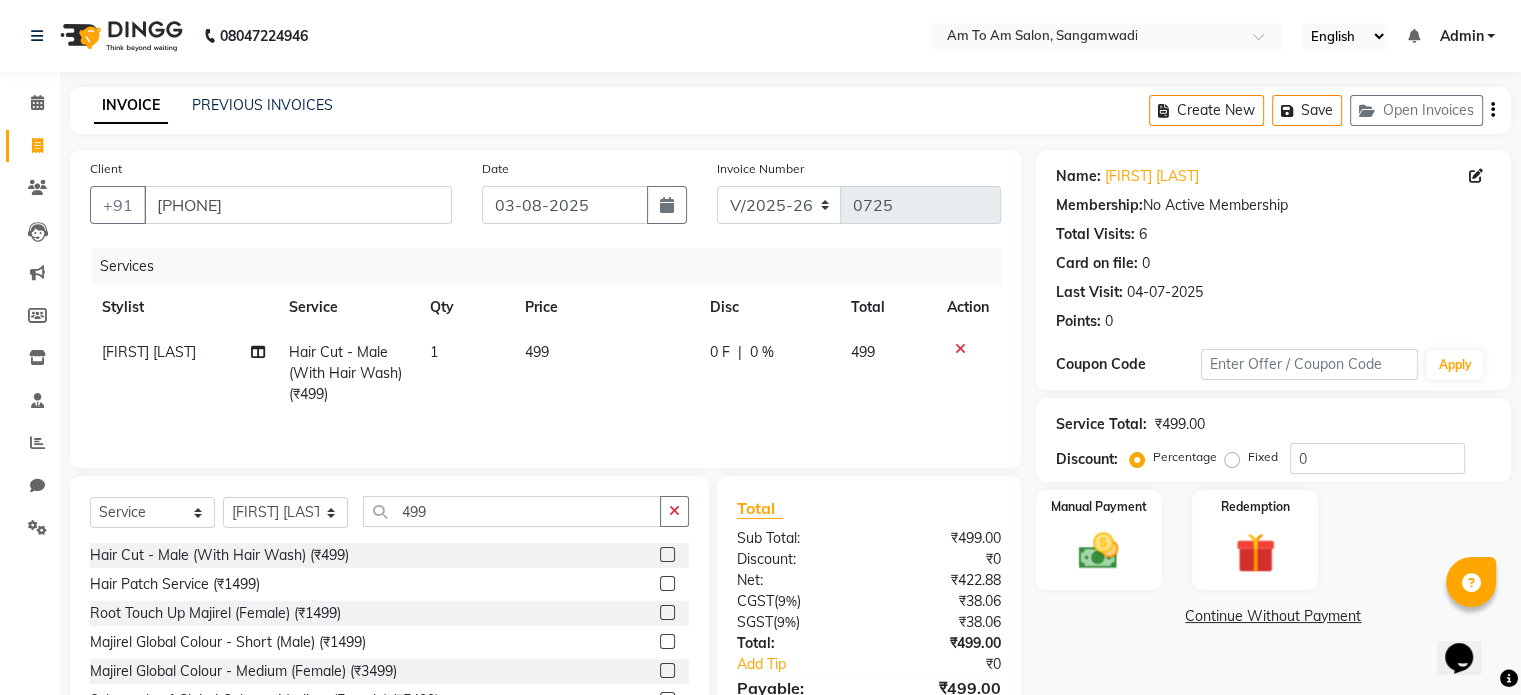 click on "499" 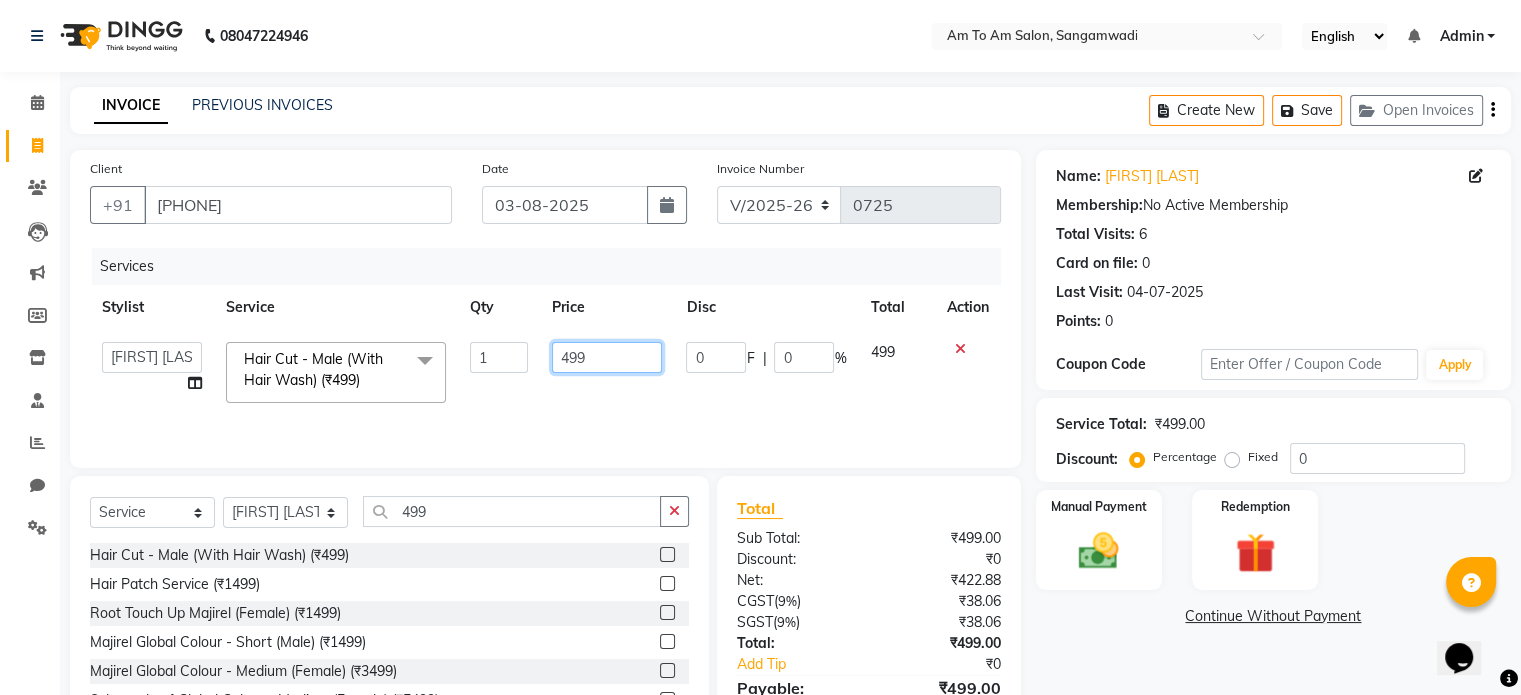 click on "499" 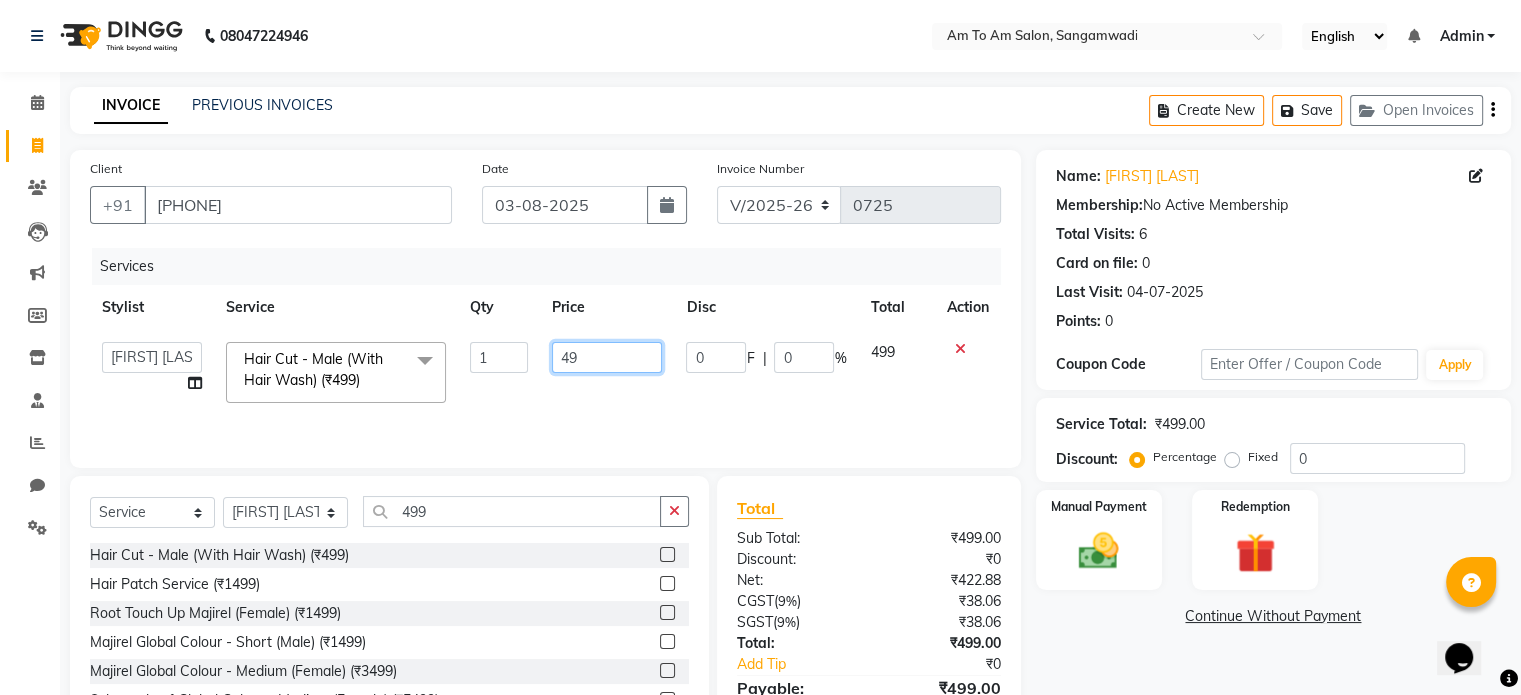 type on "4" 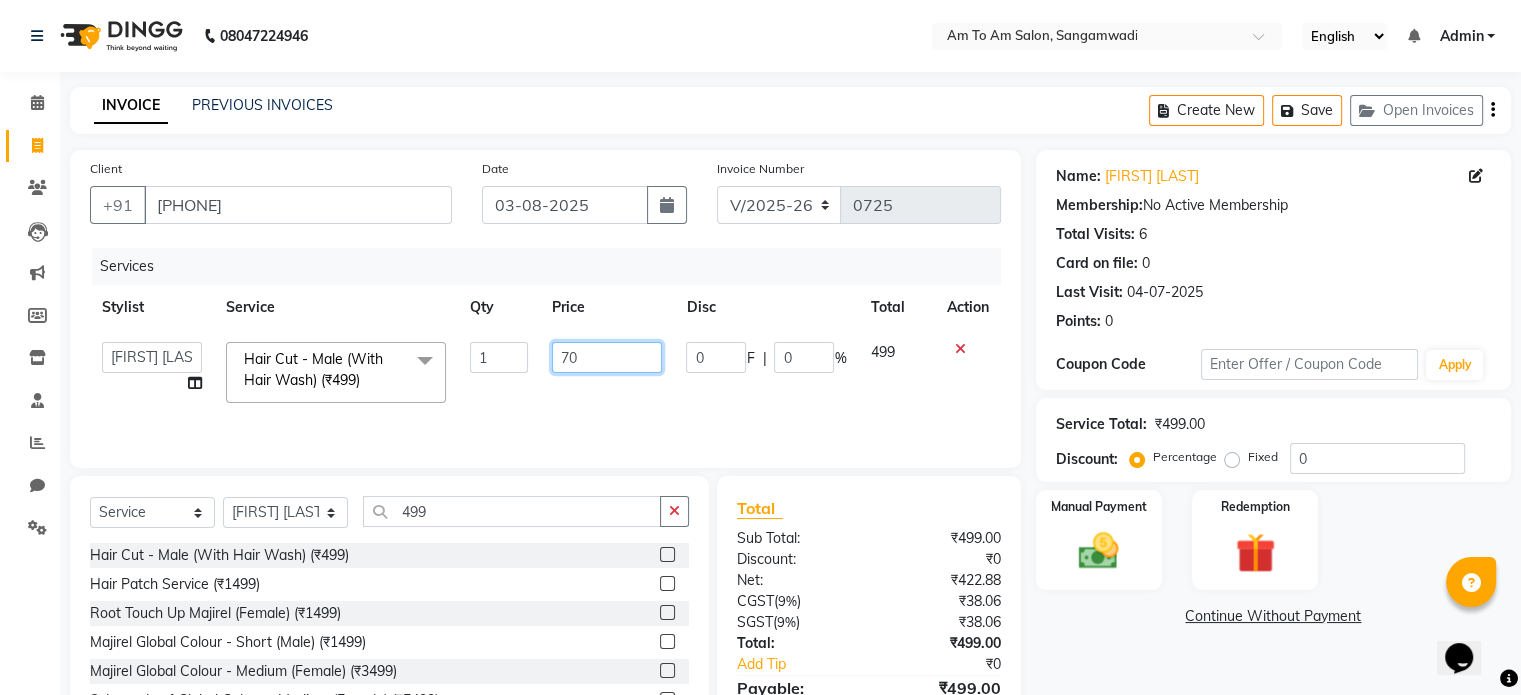 type on "700" 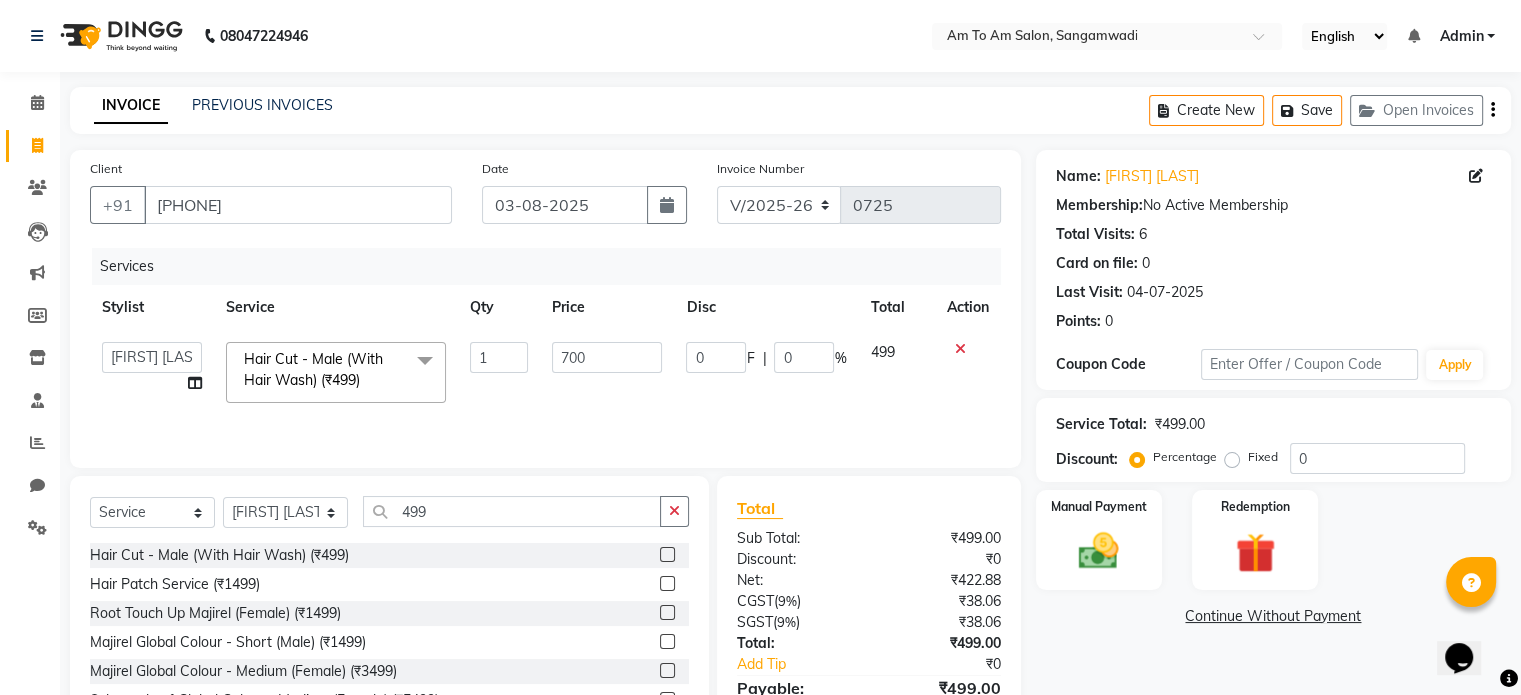 click on "Services Stylist Service Qty Price Disc Total Action  [FIRST] [LAST]    [FIRST] [LAST]   [FIRST] [LAST]   [FIRST] [LAST]   [FIRST]    [FIRST] [LAST]   [FIRST] [LAST]    [FIRST]   [FIRST]    [FIRST] [LAST]    [FIRST] [LAST]    [FIRST] [LAST]   Hair Cut - Male (With Hair Wash) (₹499)  x Hair Cut - Kids (Below 12yrs) (Male & Female) (₹449) Hair Cut - Female (Without Wash) (₹699) Hair Cut - Male (Without Wash) (₹399) Hair Cut - Female (With Hair Wash) (₹999) Hair Cut - Male (With Hair Wash) (₹499) Hair Cut -  (Styling/Tong/Crimping)  Male (₹299) Hair Cut -  (Styling/Tong/Crimping) Female (₹1199) Hair Patch Service (₹1499) Classic Loreal Hair Wash Female (₹349) Classic Loreal Hair Wash Male (₹249) Premium Davines Hair Wash Female (₹589) Premium Davines Hair Wash Male (₹399) Davines Hair Wash +  Blow-dry/Styling Female (₹949) Davines Hair Wash +  Blow-dry/Styling Male (₹599) Hair  Deep Conditioner  (₹1500) Beard Service - Beard Crafting (Male) (₹649) Beard Service - Beard Coloring (Male) (₹599) 1 0" 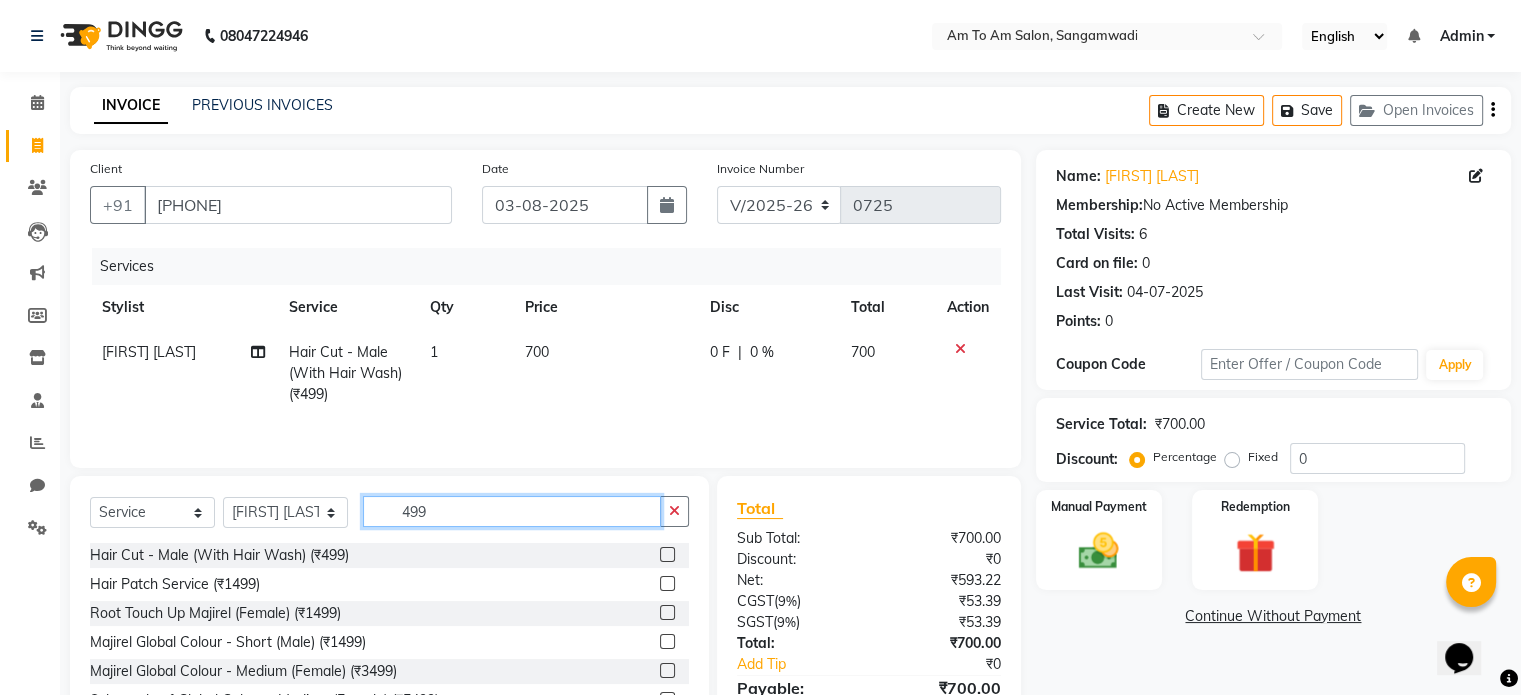 click on "499" 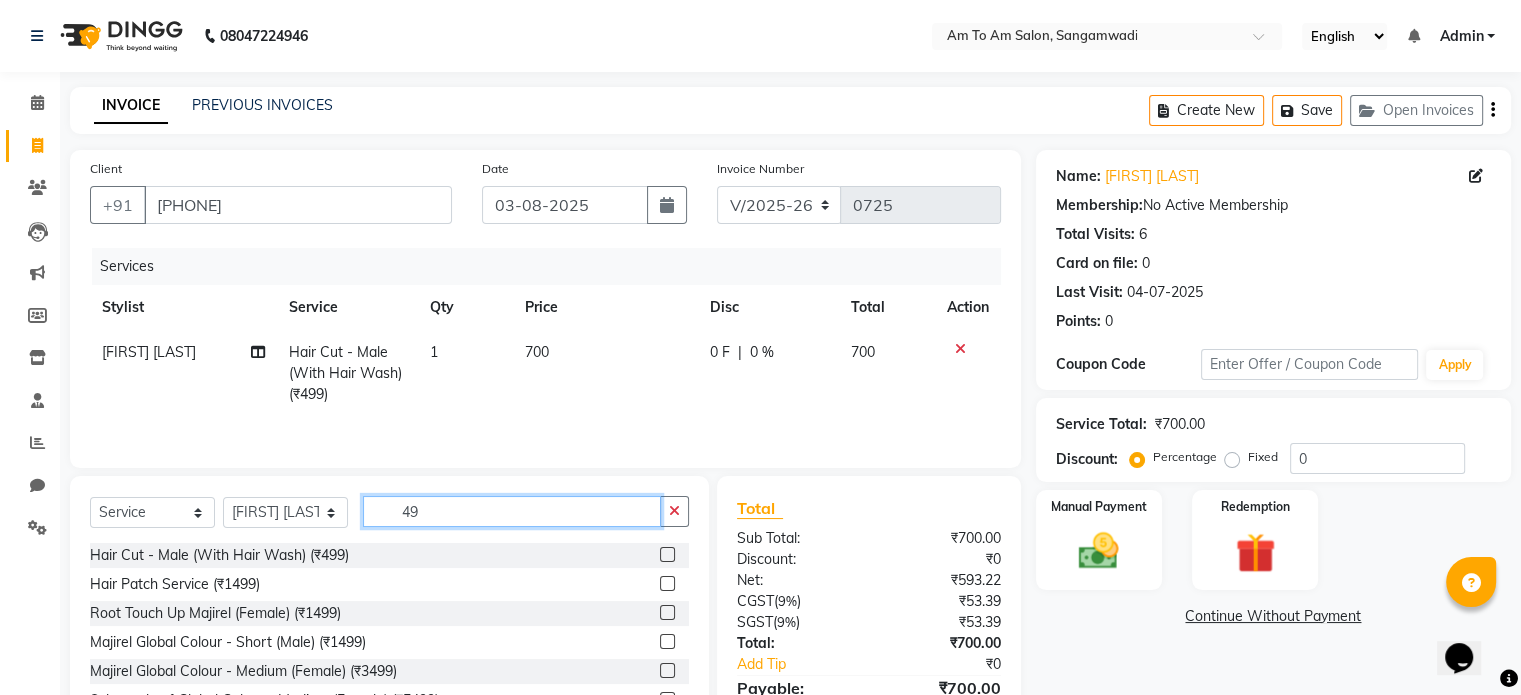 type on "4" 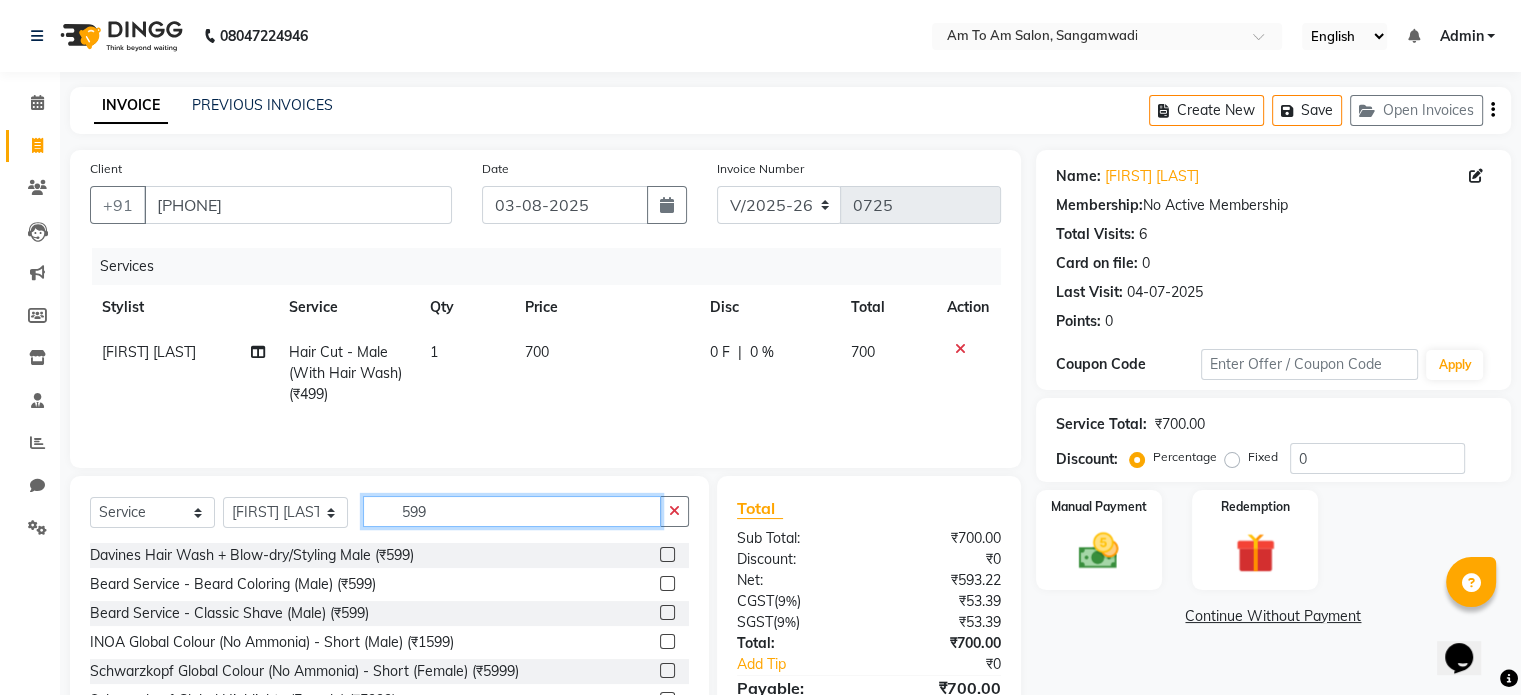 type on "599" 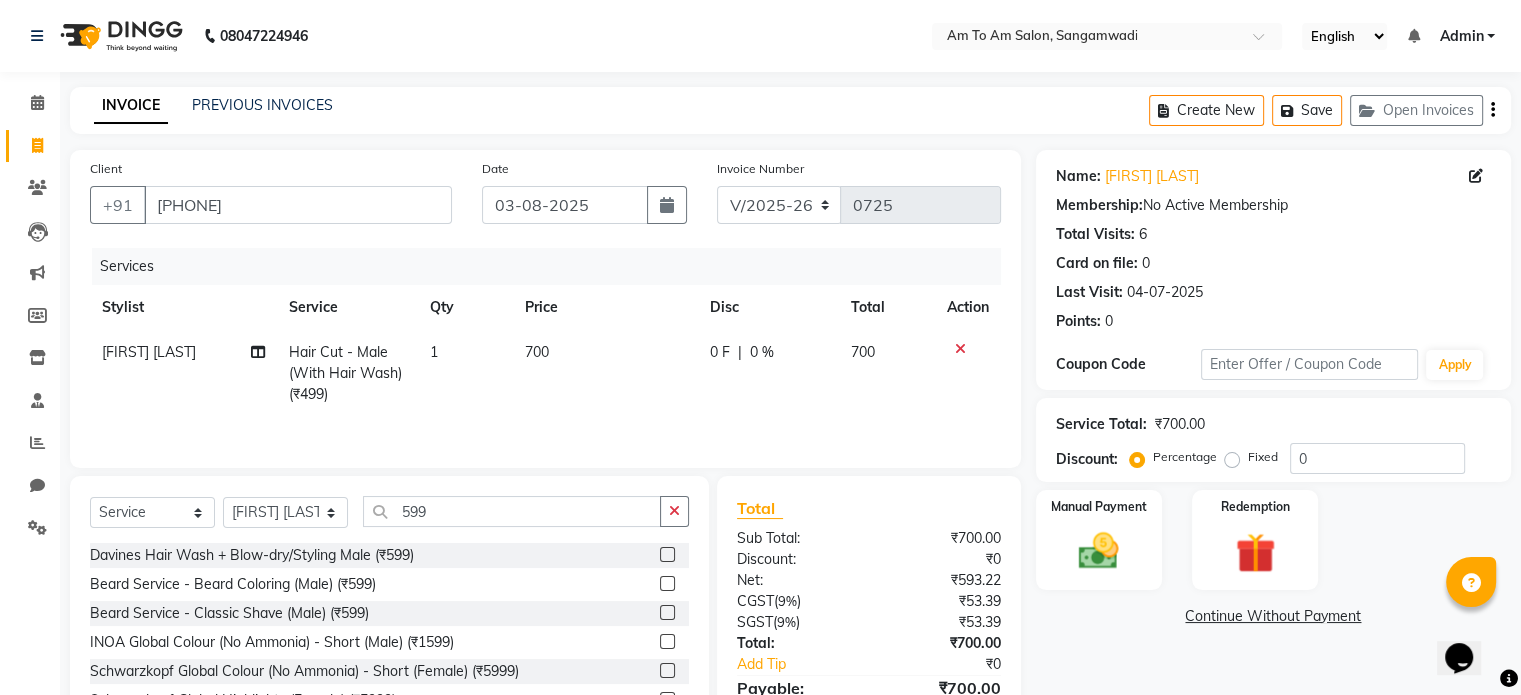 click 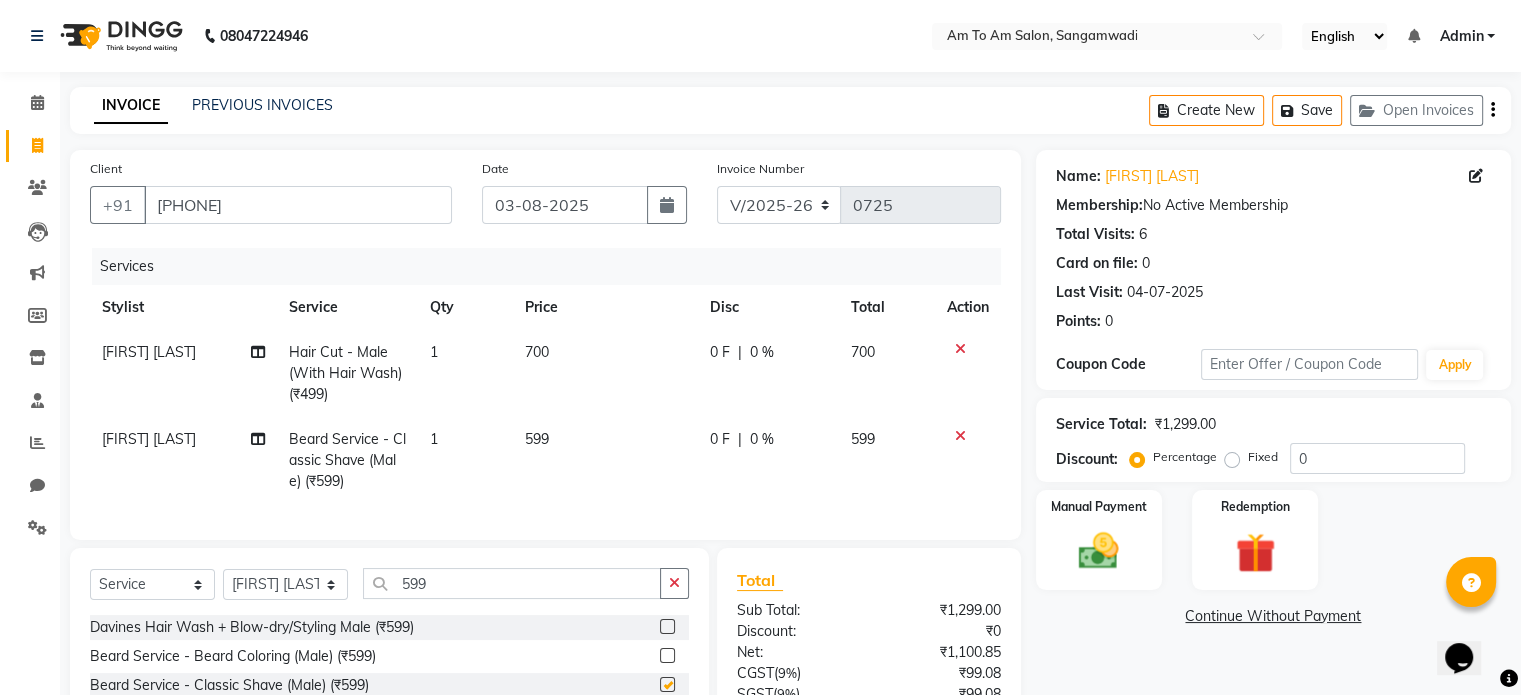 checkbox on "false" 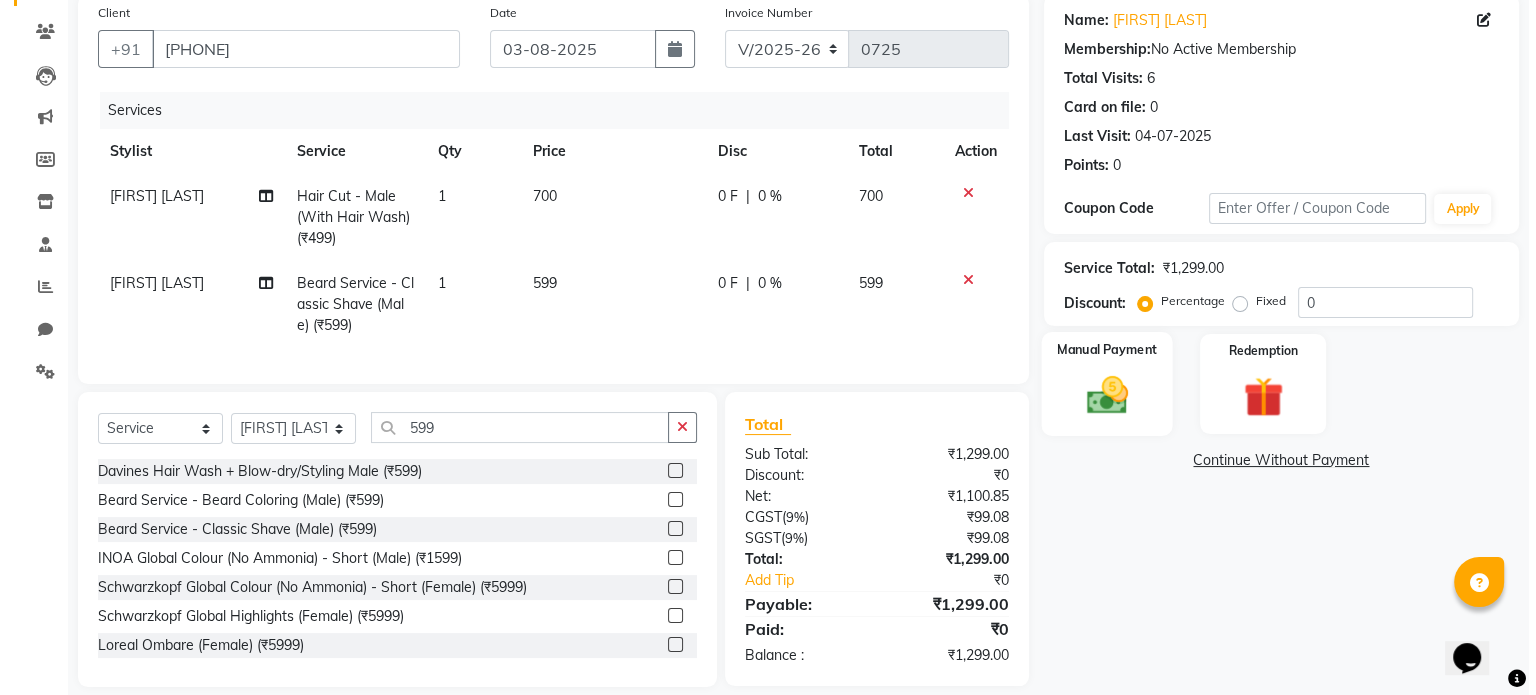 scroll, scrollTop: 0, scrollLeft: 0, axis: both 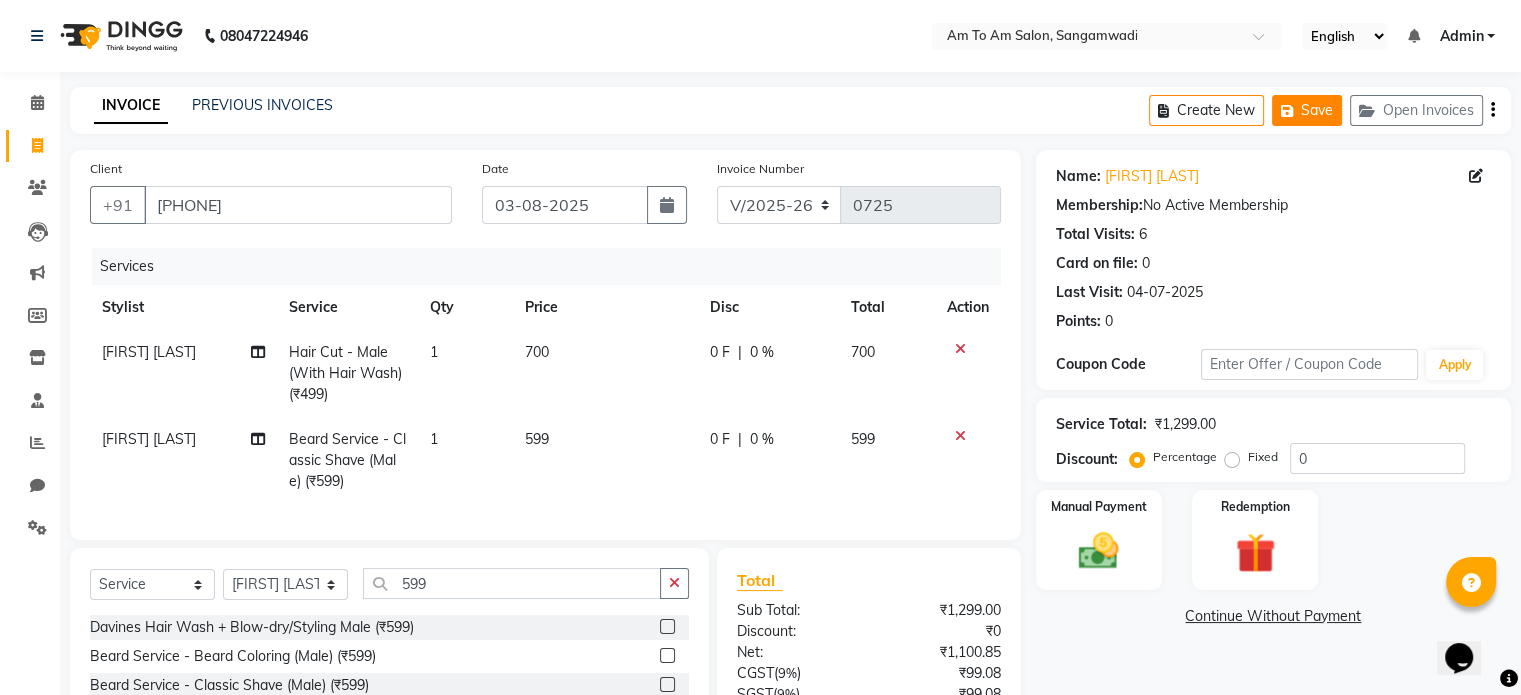 click on "Save" 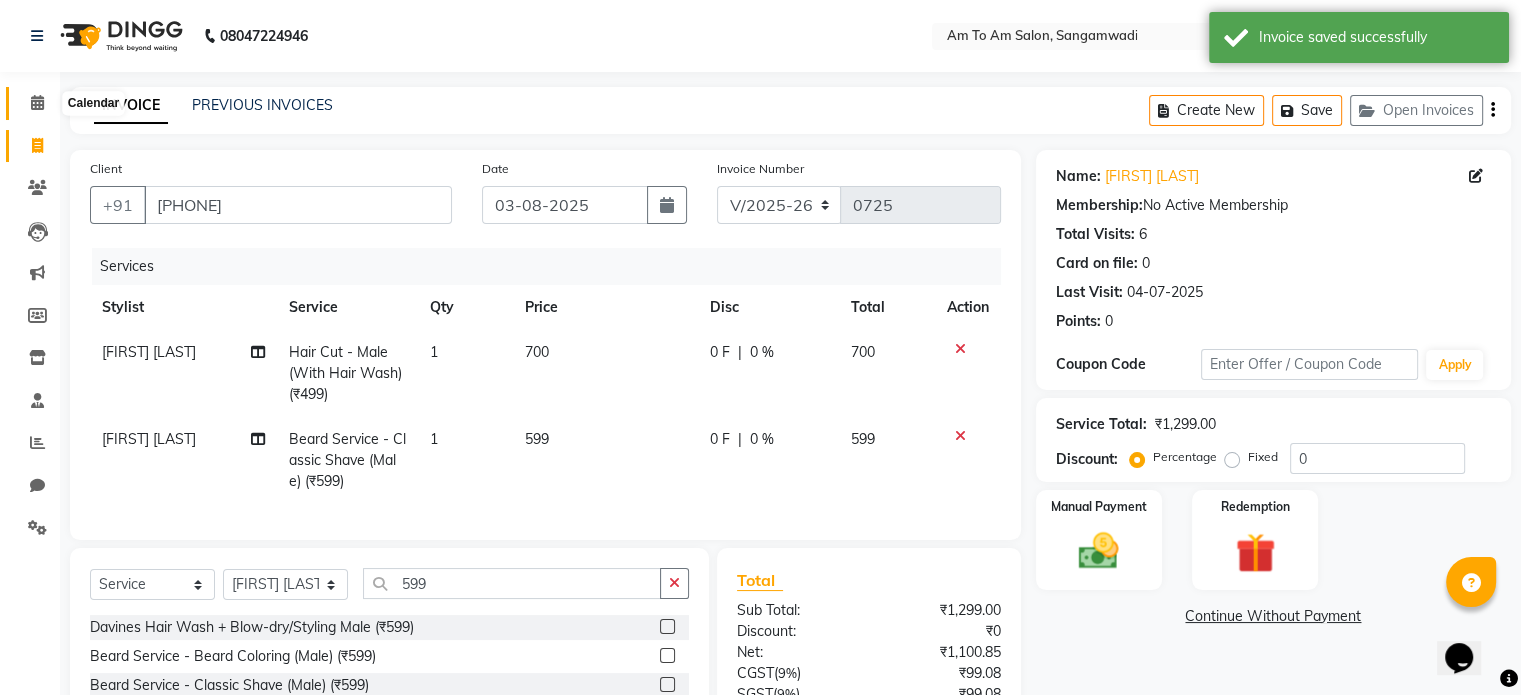 click 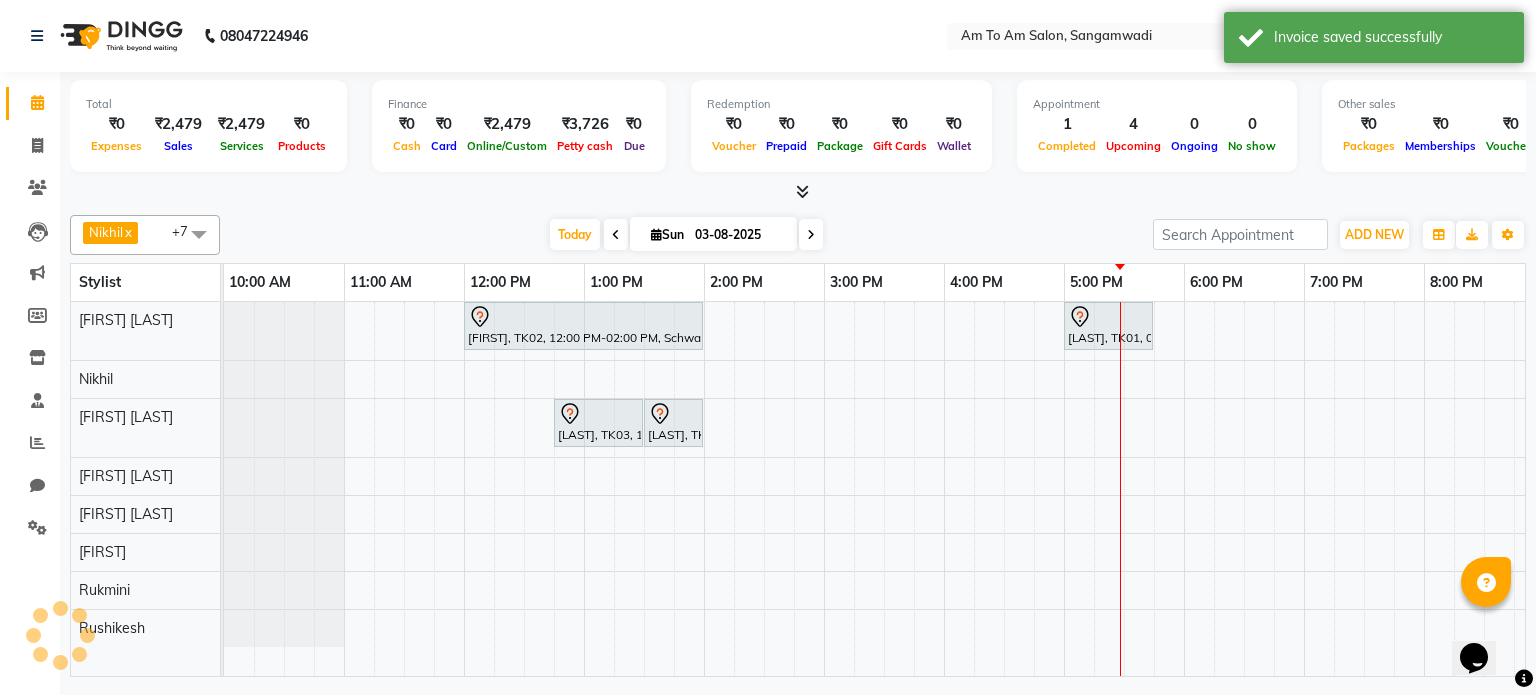 scroll, scrollTop: 0, scrollLeft: 378, axis: horizontal 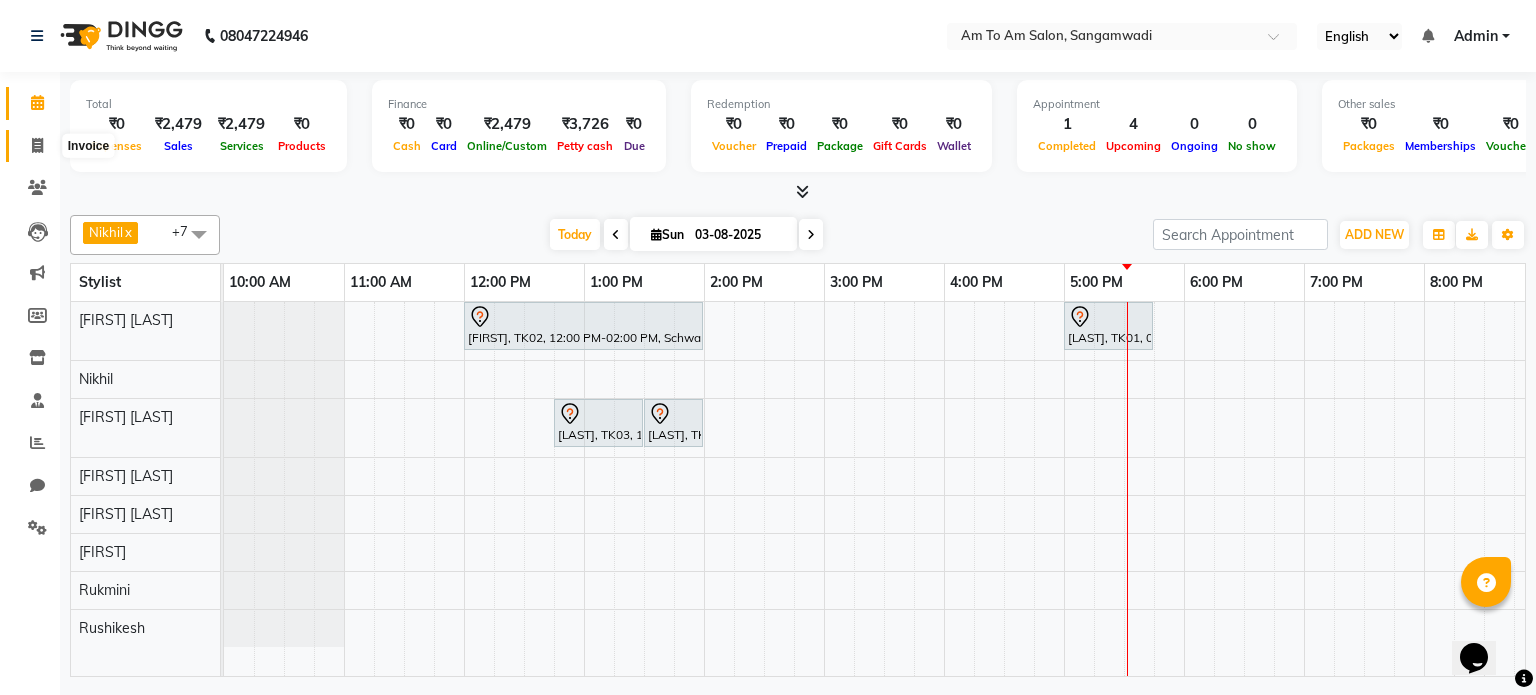 click 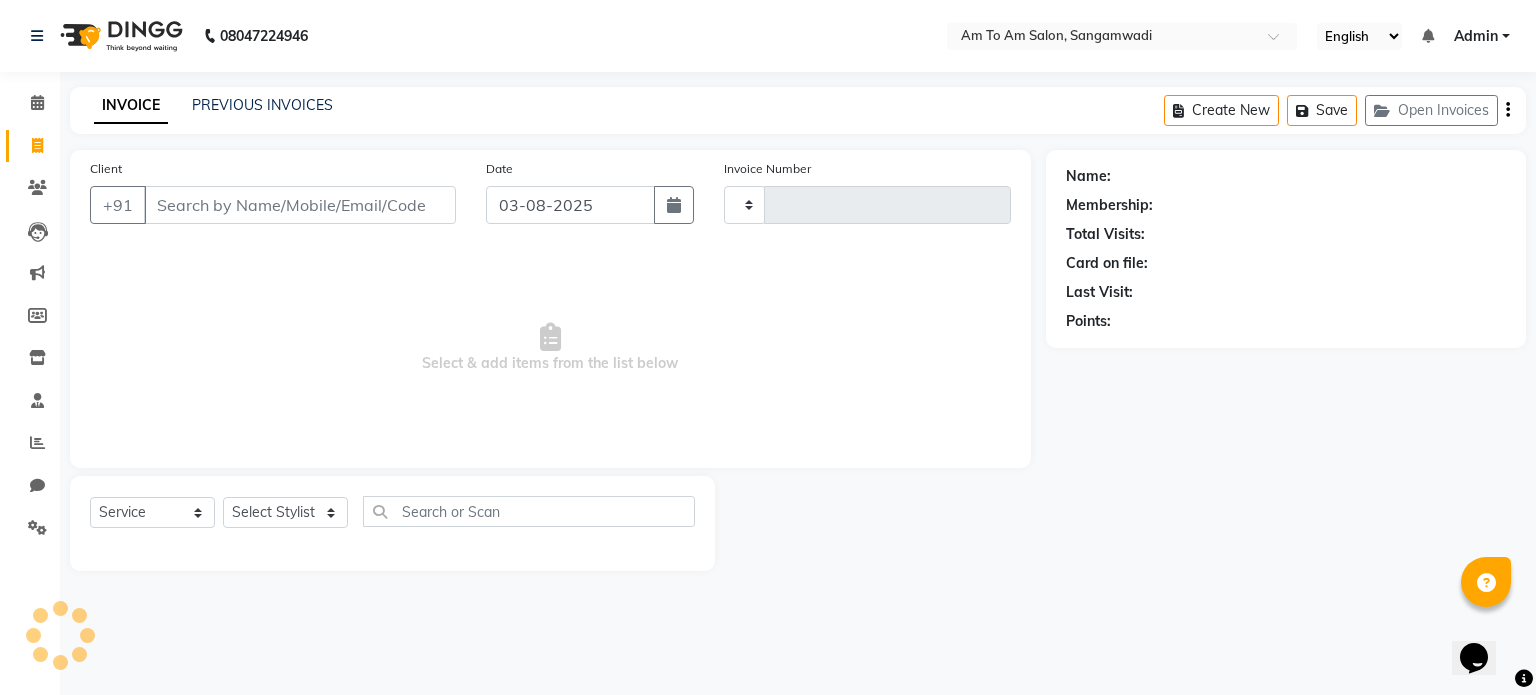 type on "0725" 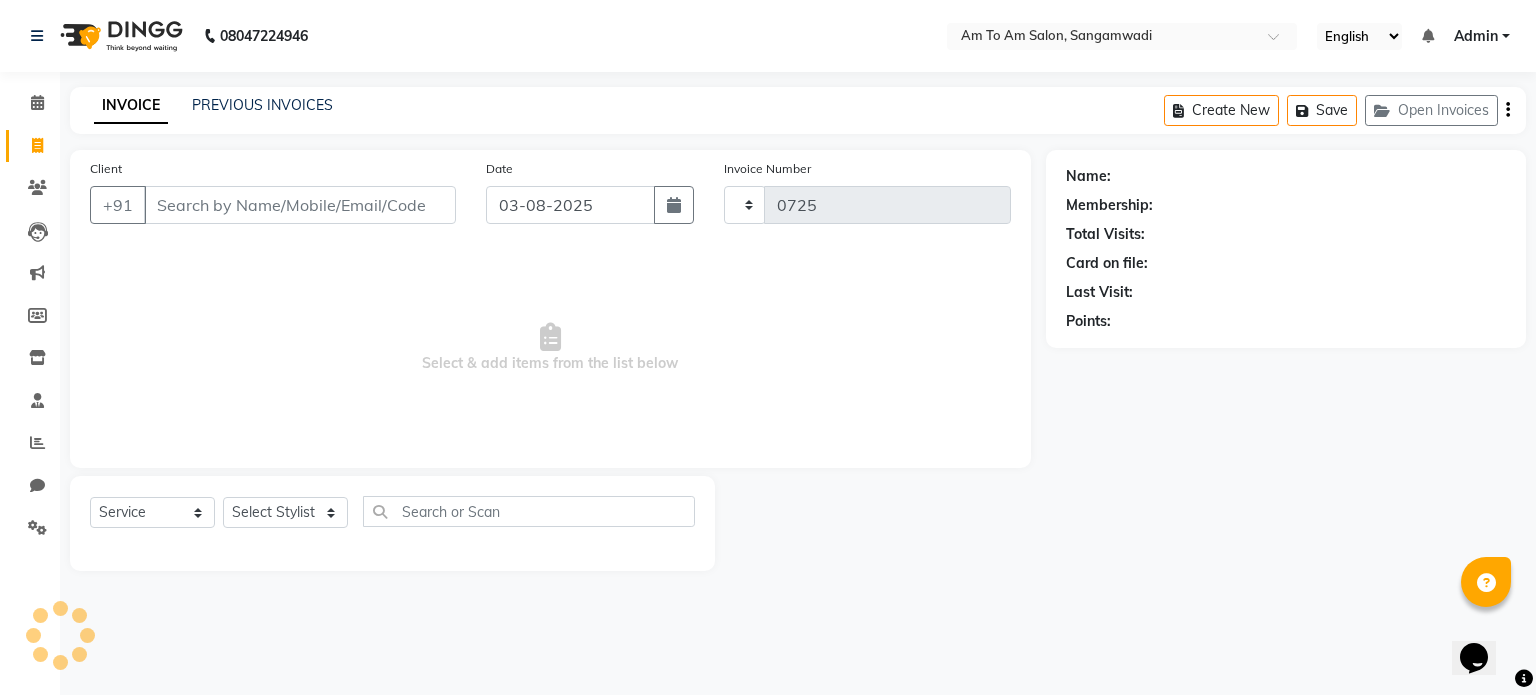 select on "6661" 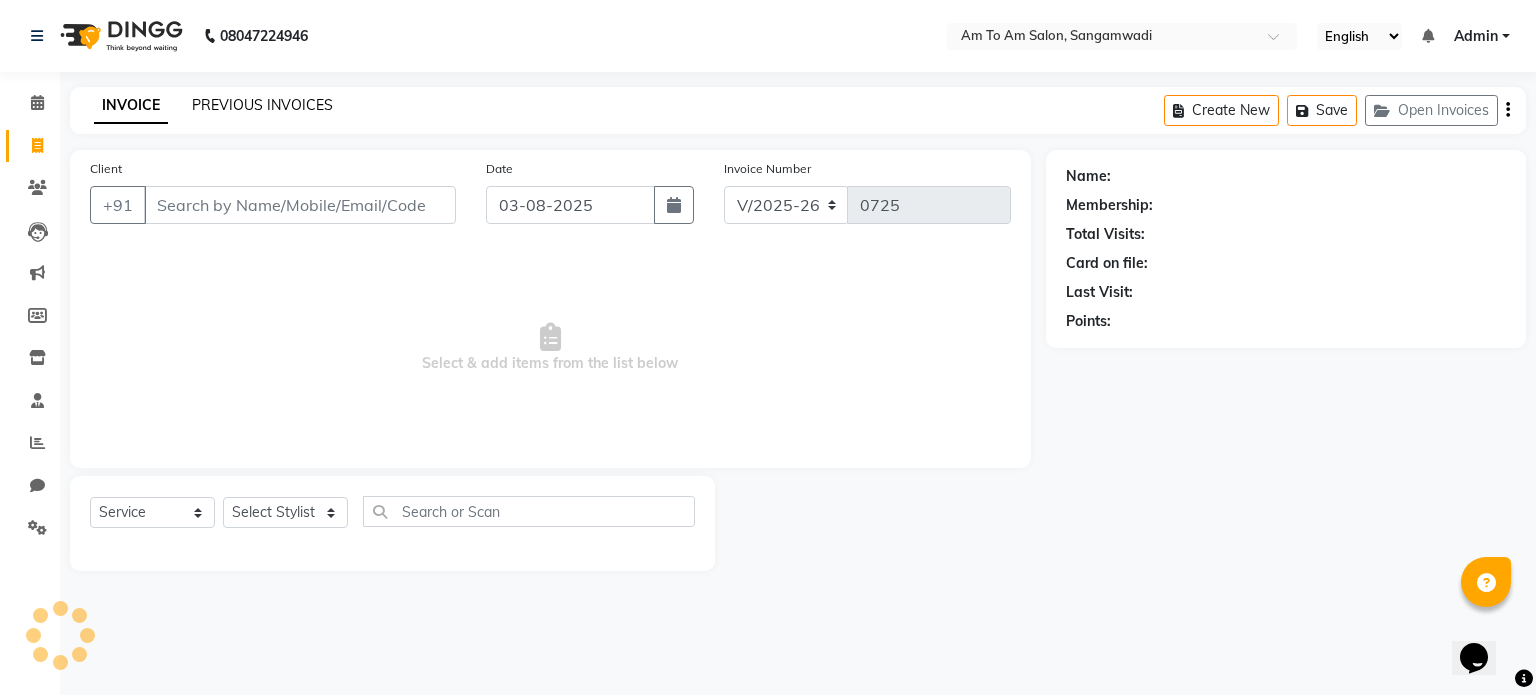 select on "51659" 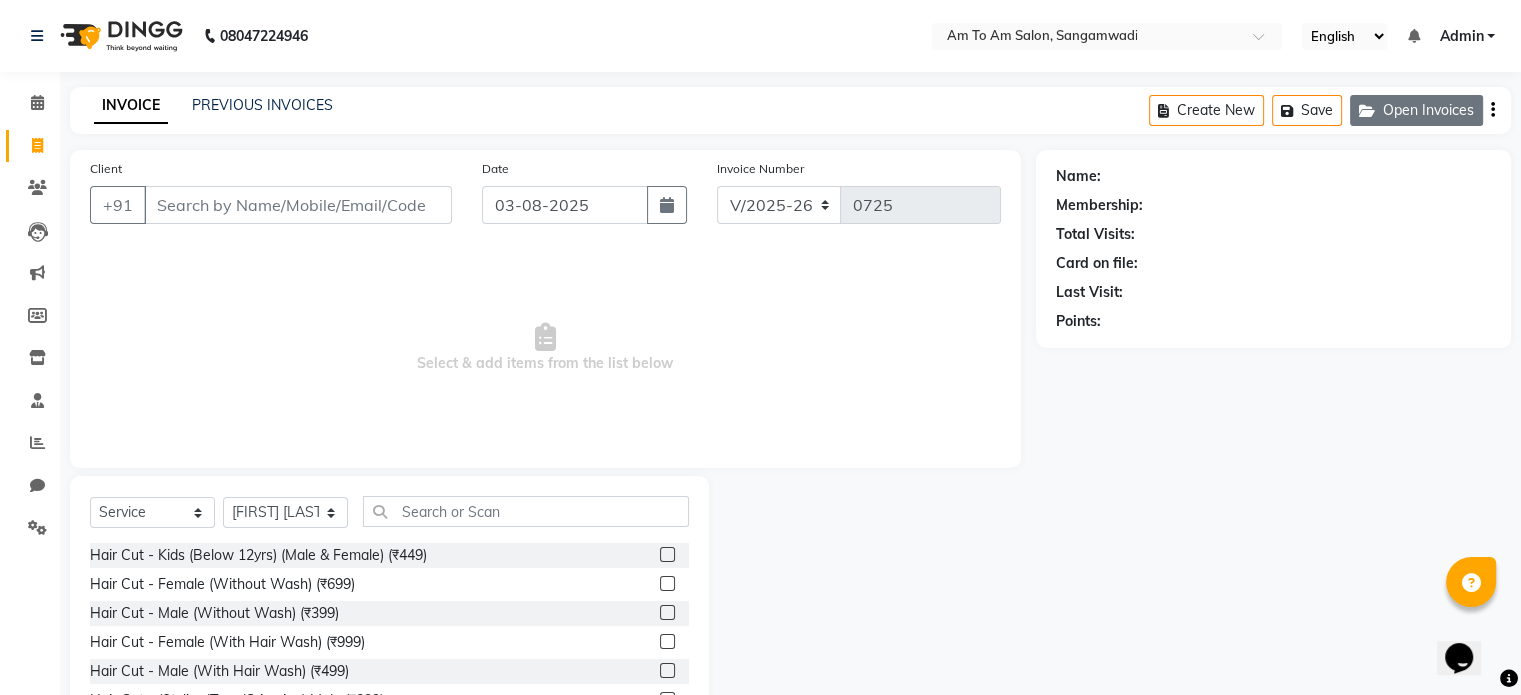 click on "Open Invoices" 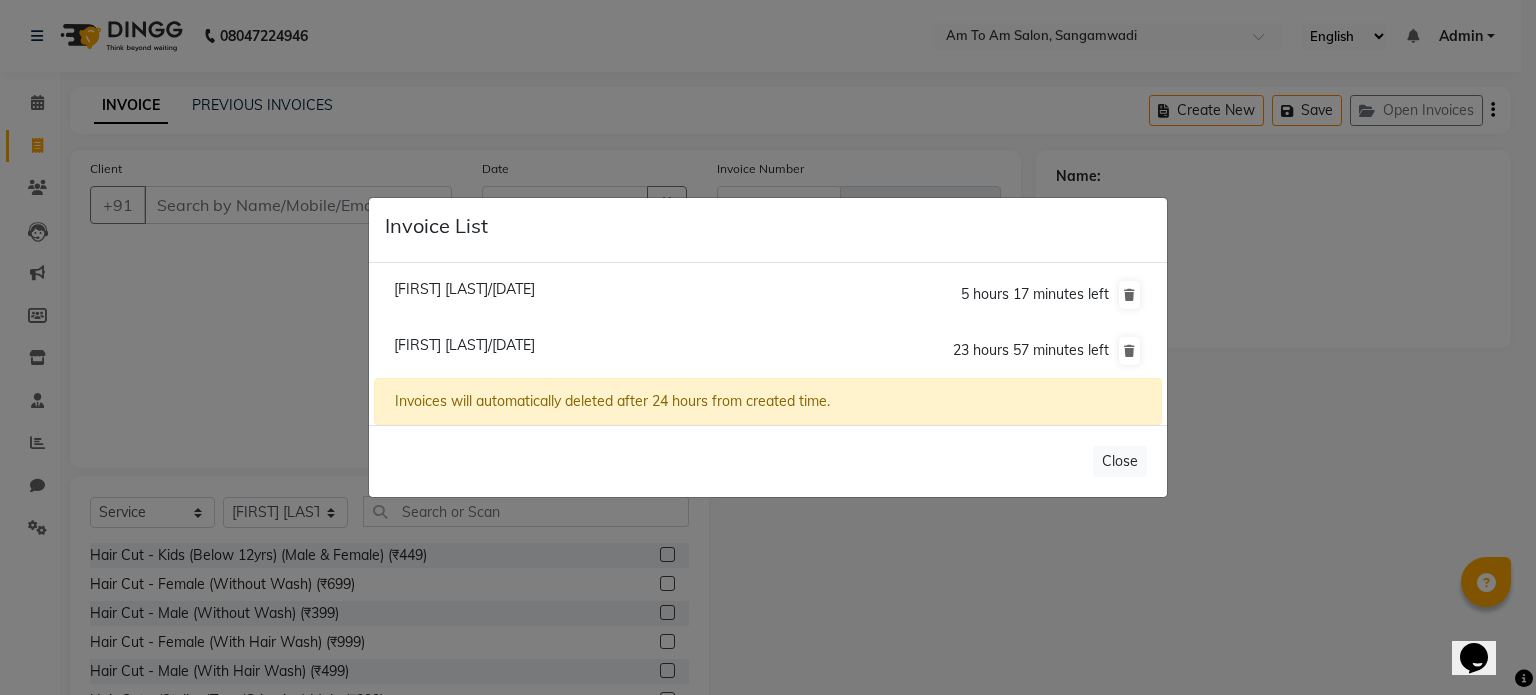 click on "[FIRST] [LAST]/[DATE]" 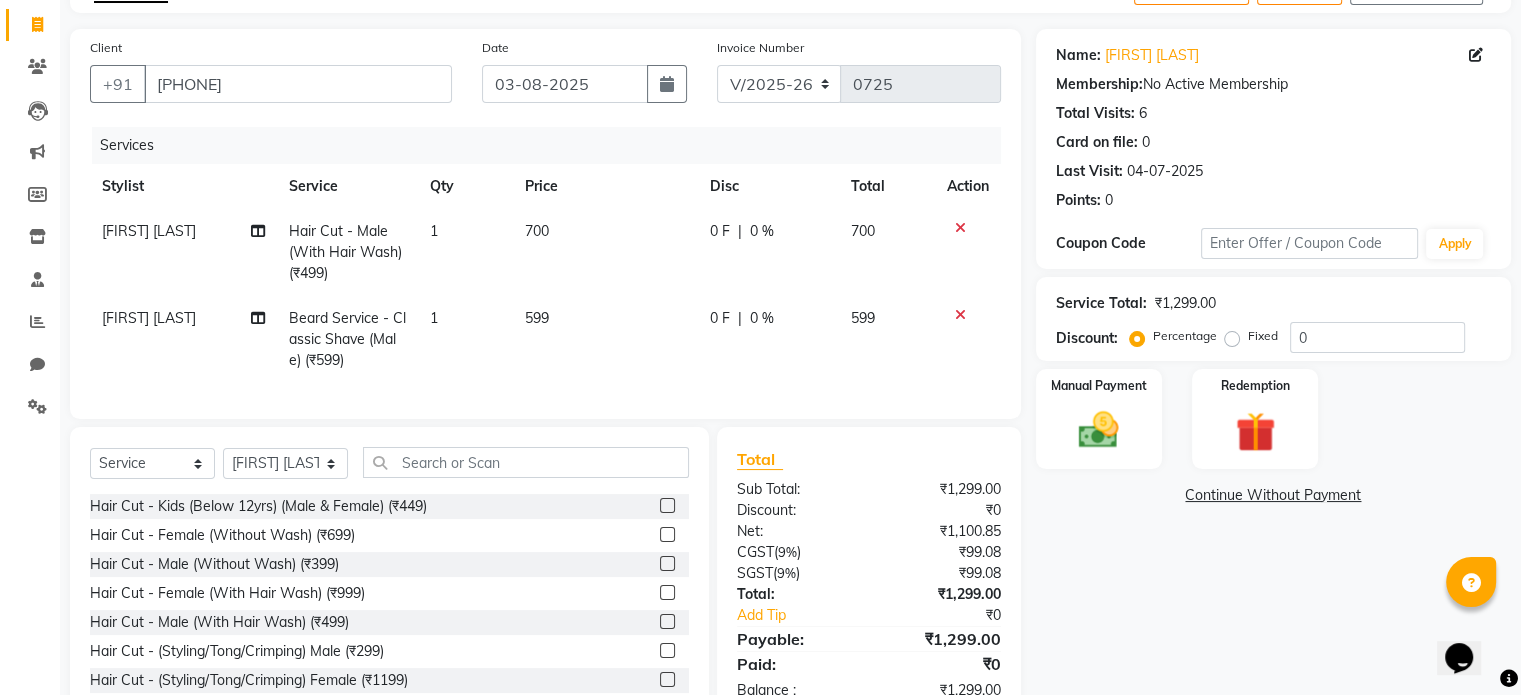 scroll, scrollTop: 133, scrollLeft: 0, axis: vertical 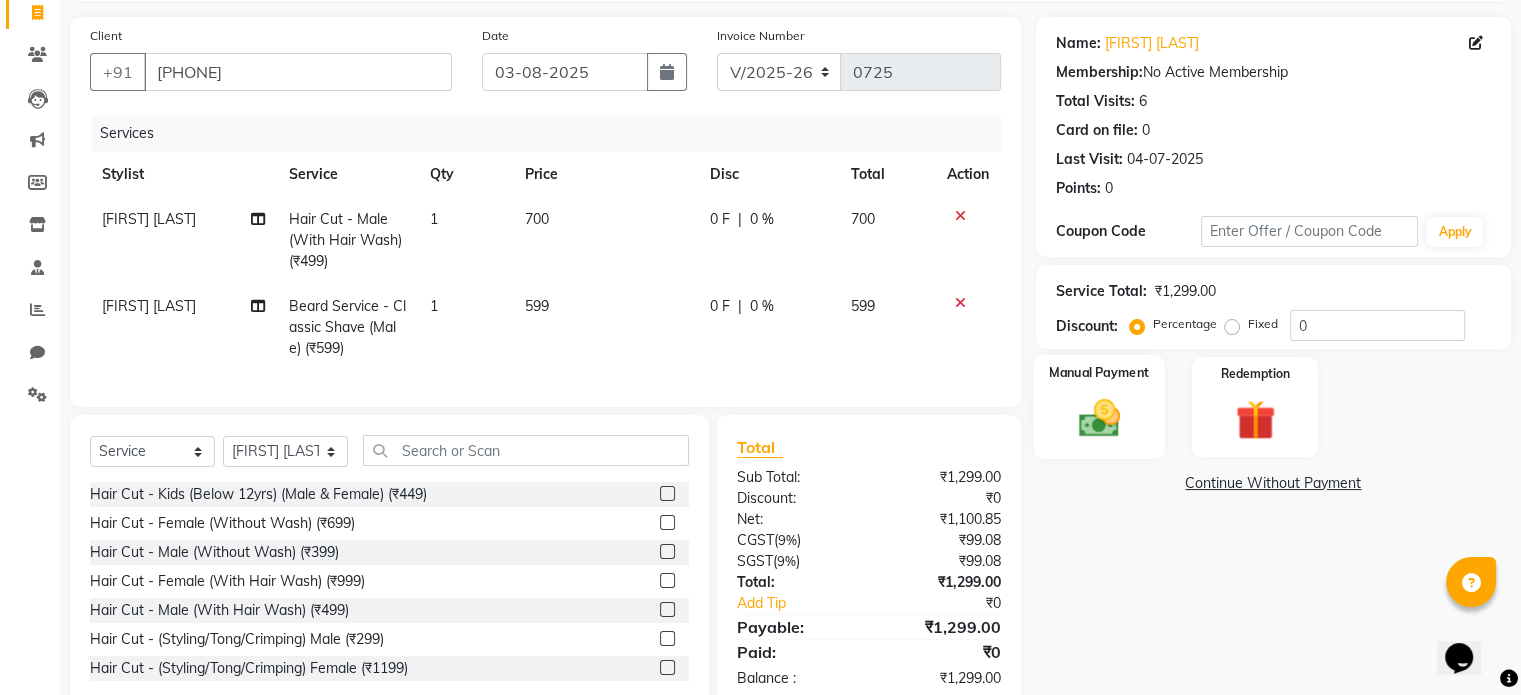 click 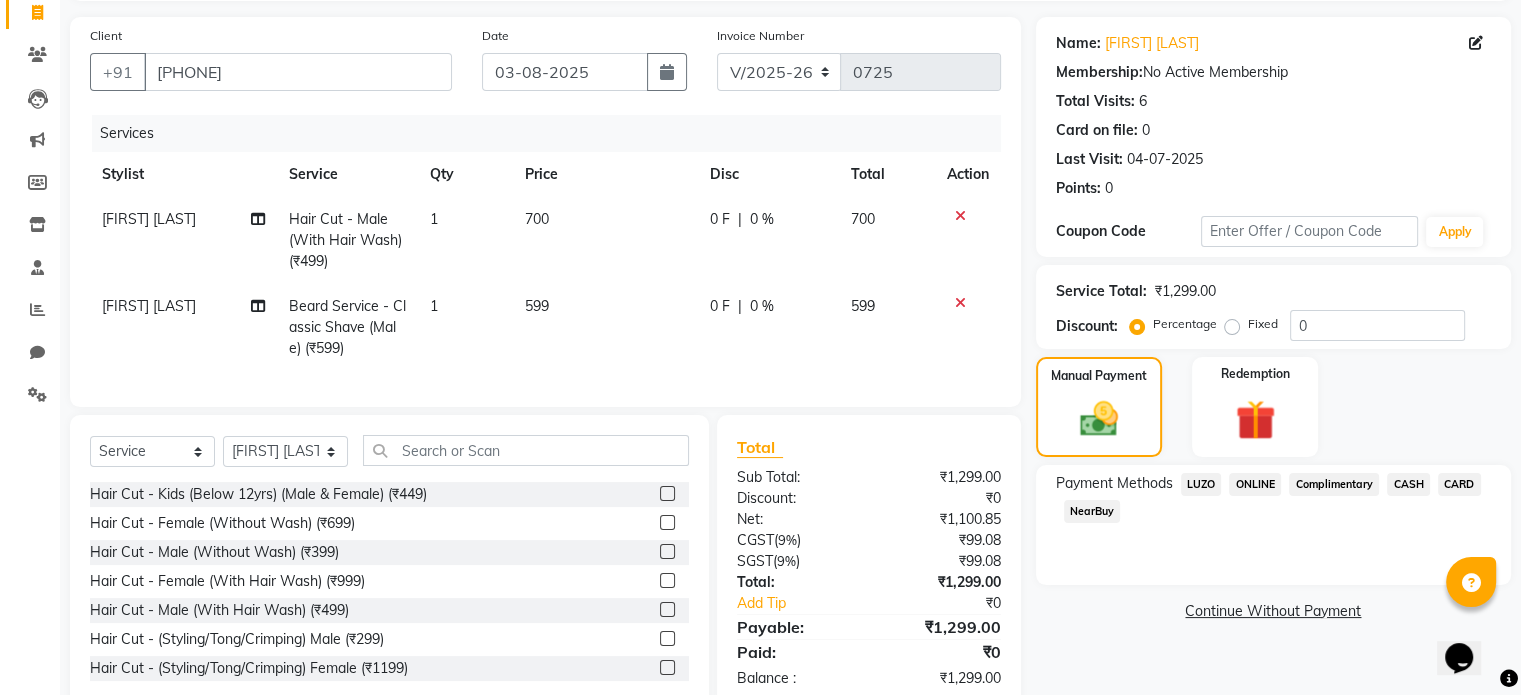 click on "ONLINE" 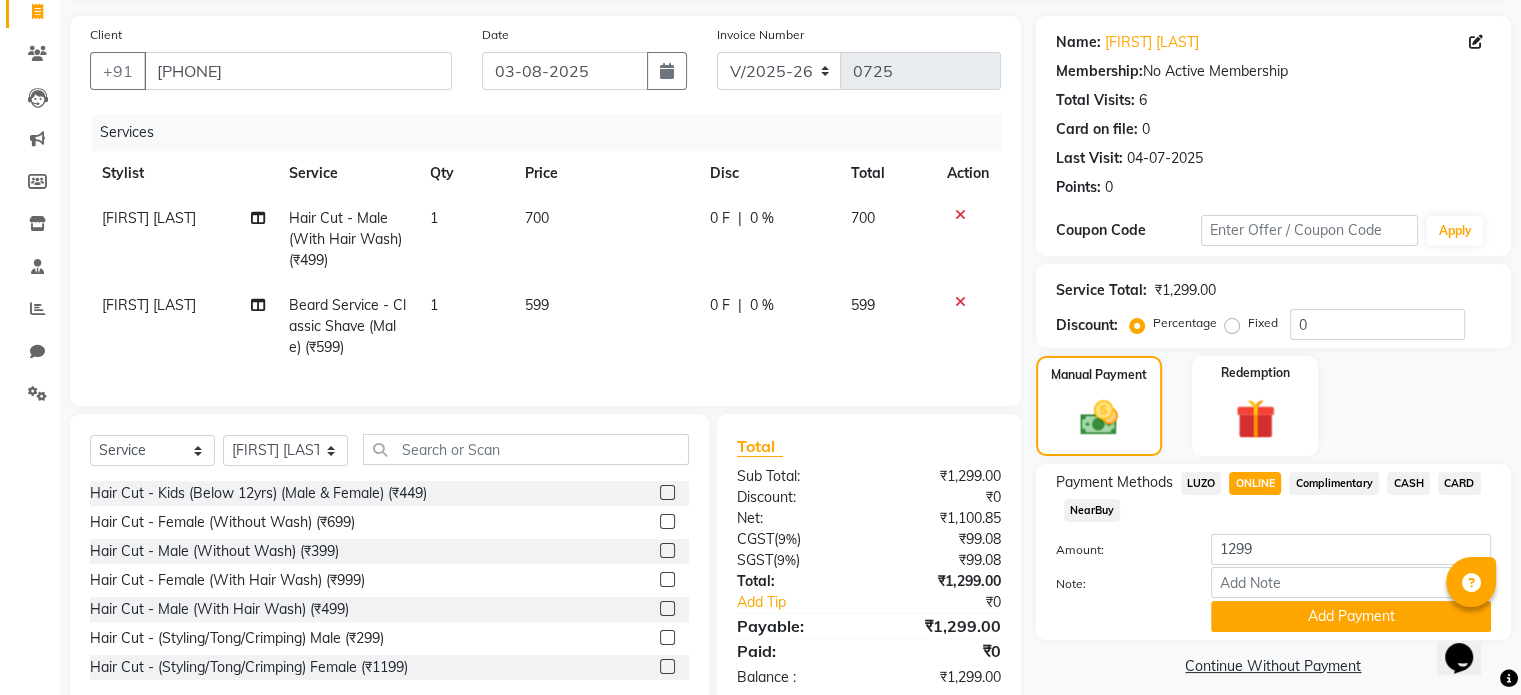 scroll, scrollTop: 193, scrollLeft: 0, axis: vertical 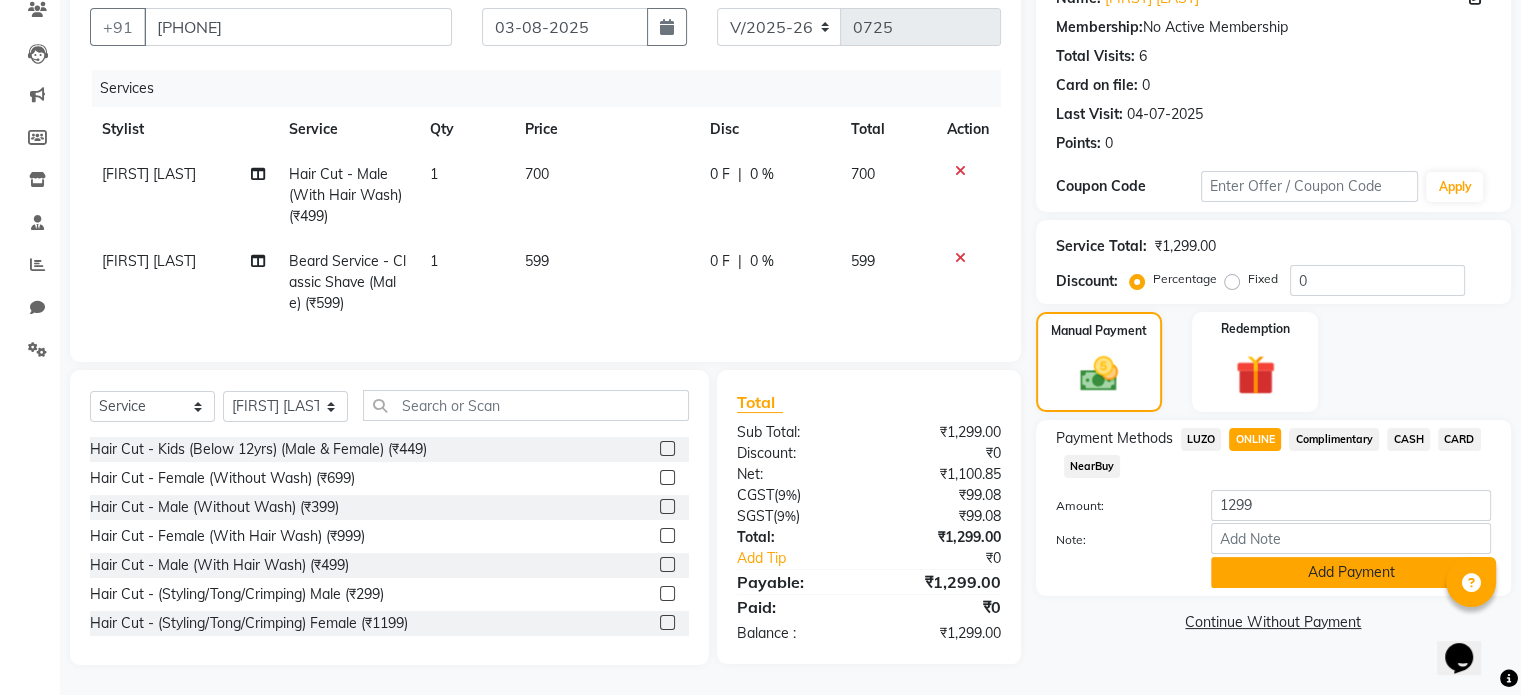 click on "Add Payment" 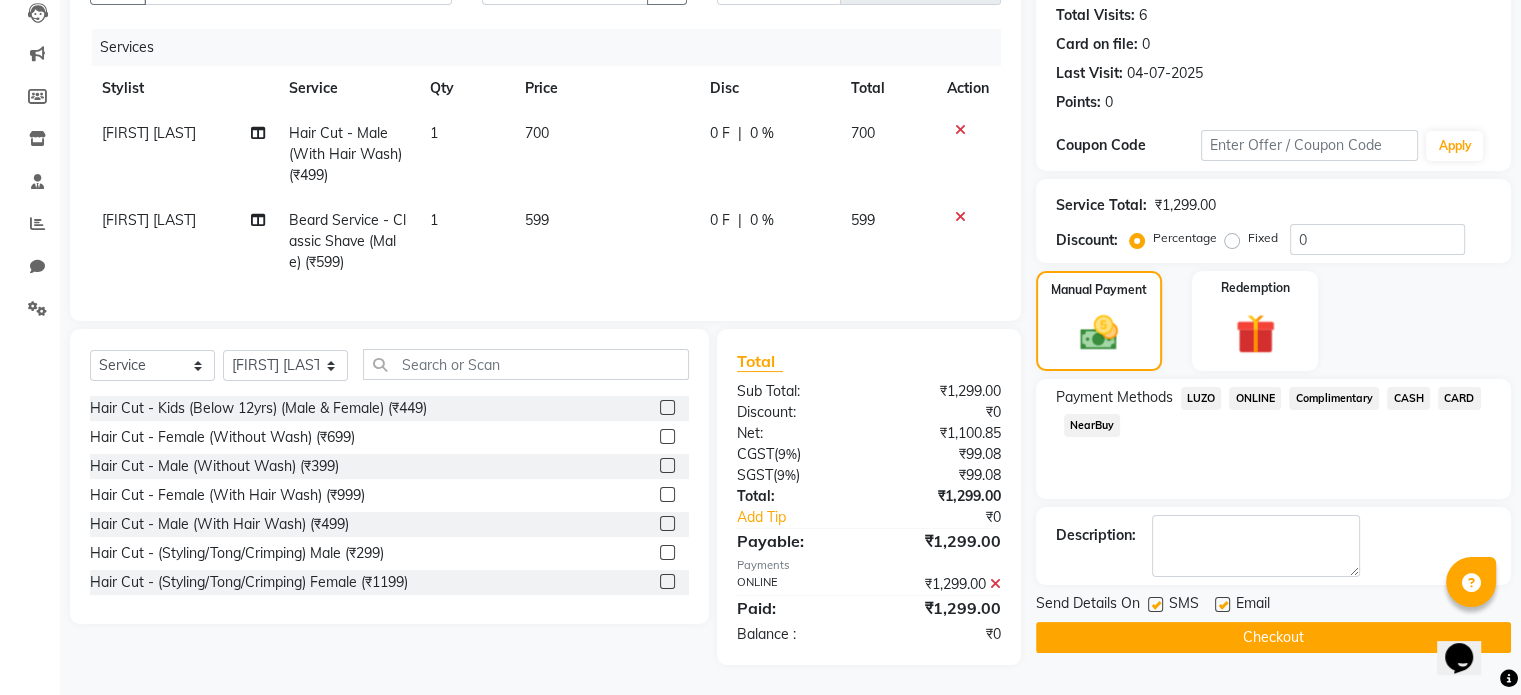 scroll, scrollTop: 234, scrollLeft: 0, axis: vertical 